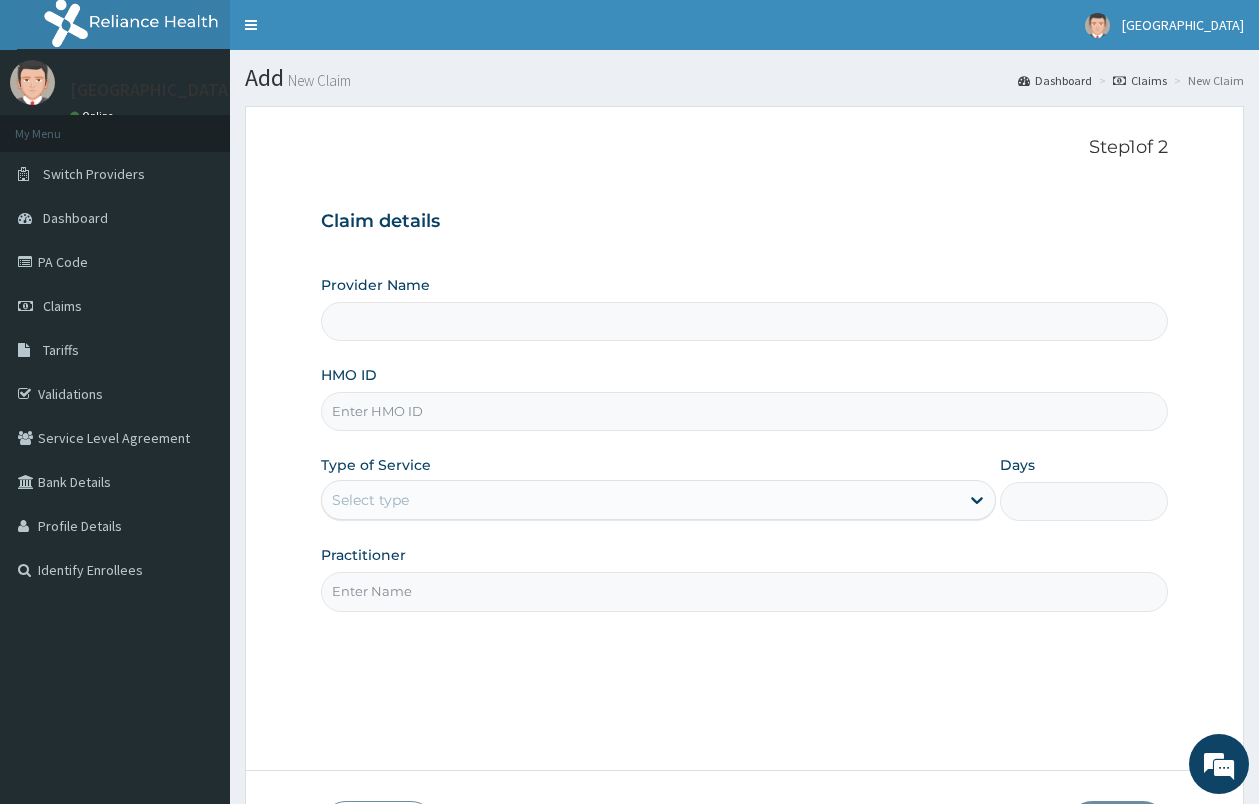 scroll, scrollTop: 0, scrollLeft: 0, axis: both 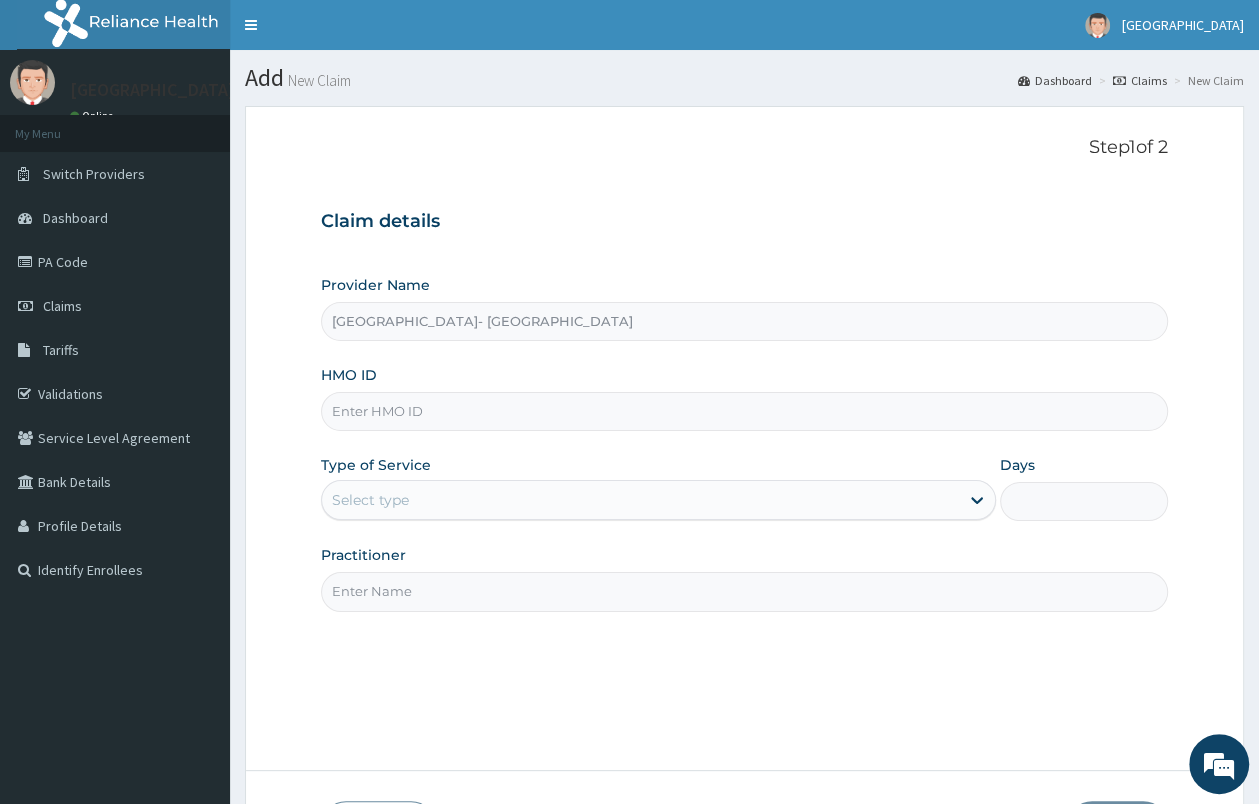 type on "[GEOGRAPHIC_DATA]- [GEOGRAPHIC_DATA]" 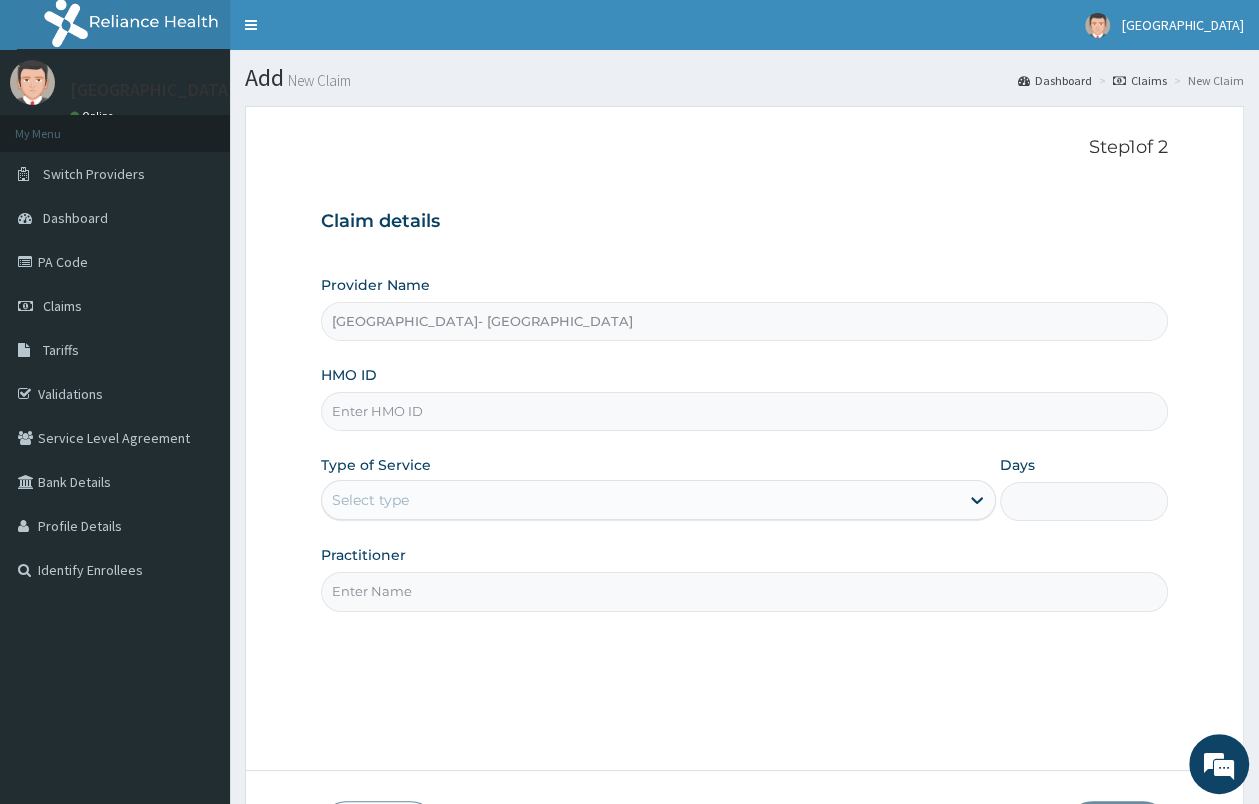 click on "HMO ID" at bounding box center (744, 411) 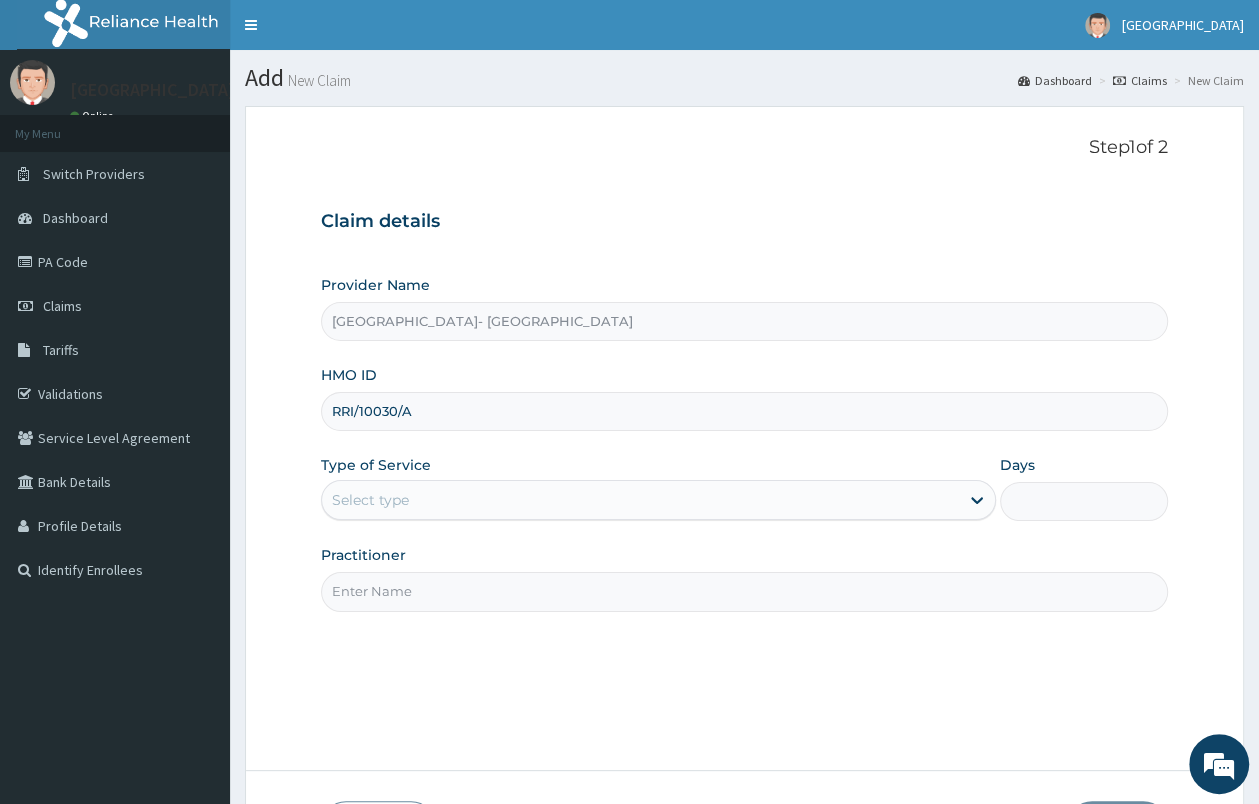 scroll, scrollTop: 0, scrollLeft: 0, axis: both 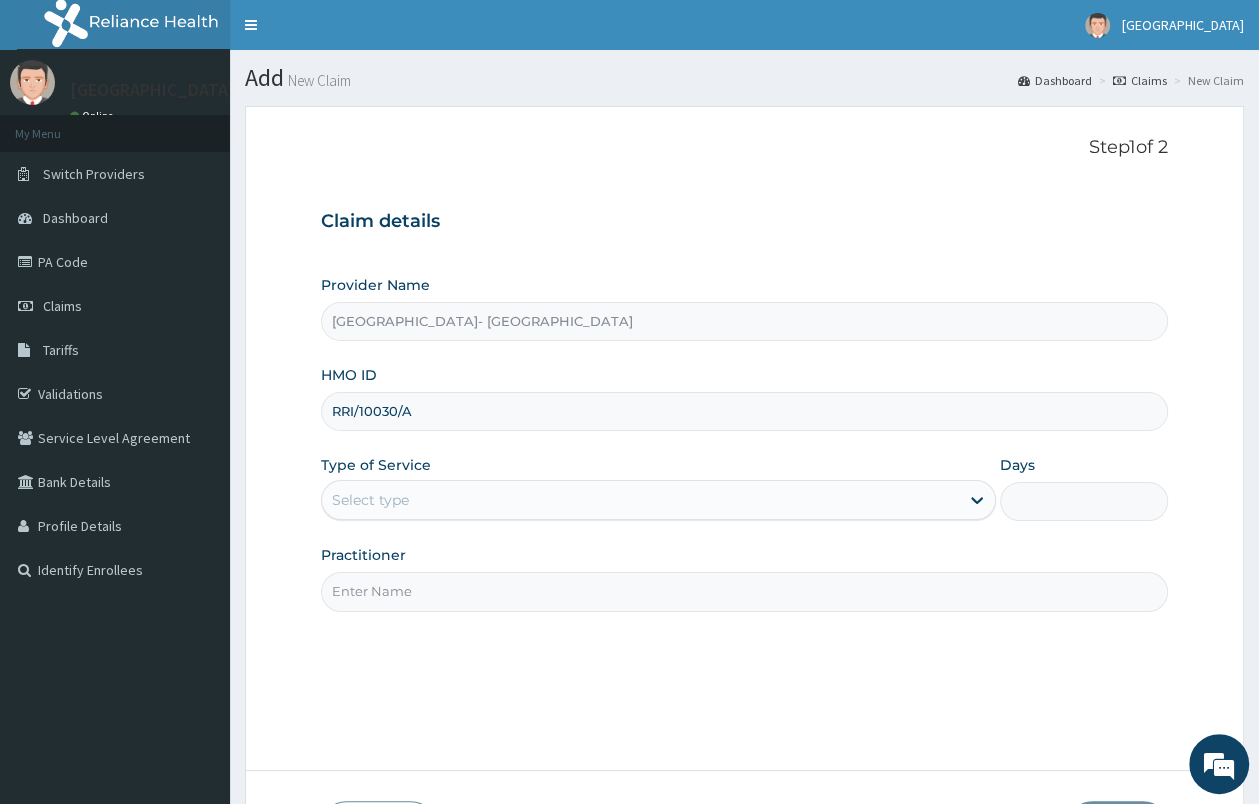 type on "RRI/10030/A" 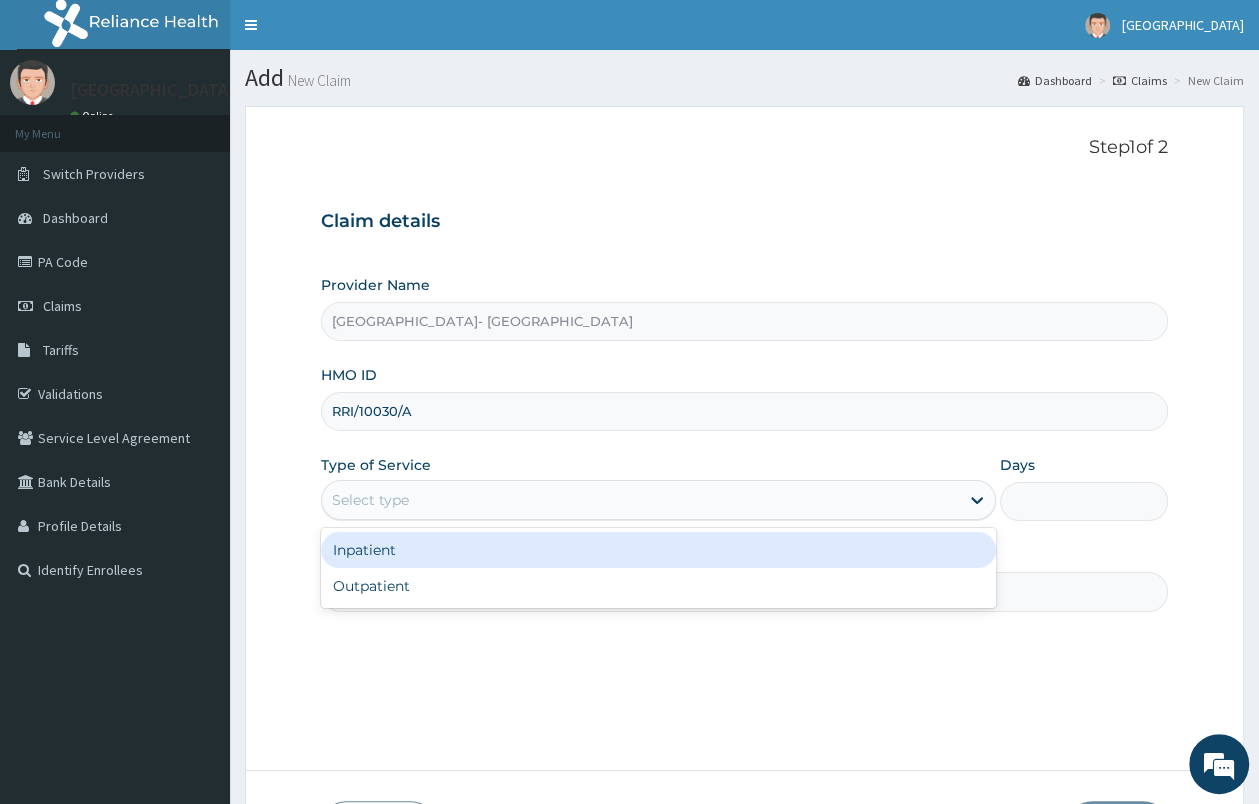 click on "Select type" at bounding box center [640, 500] 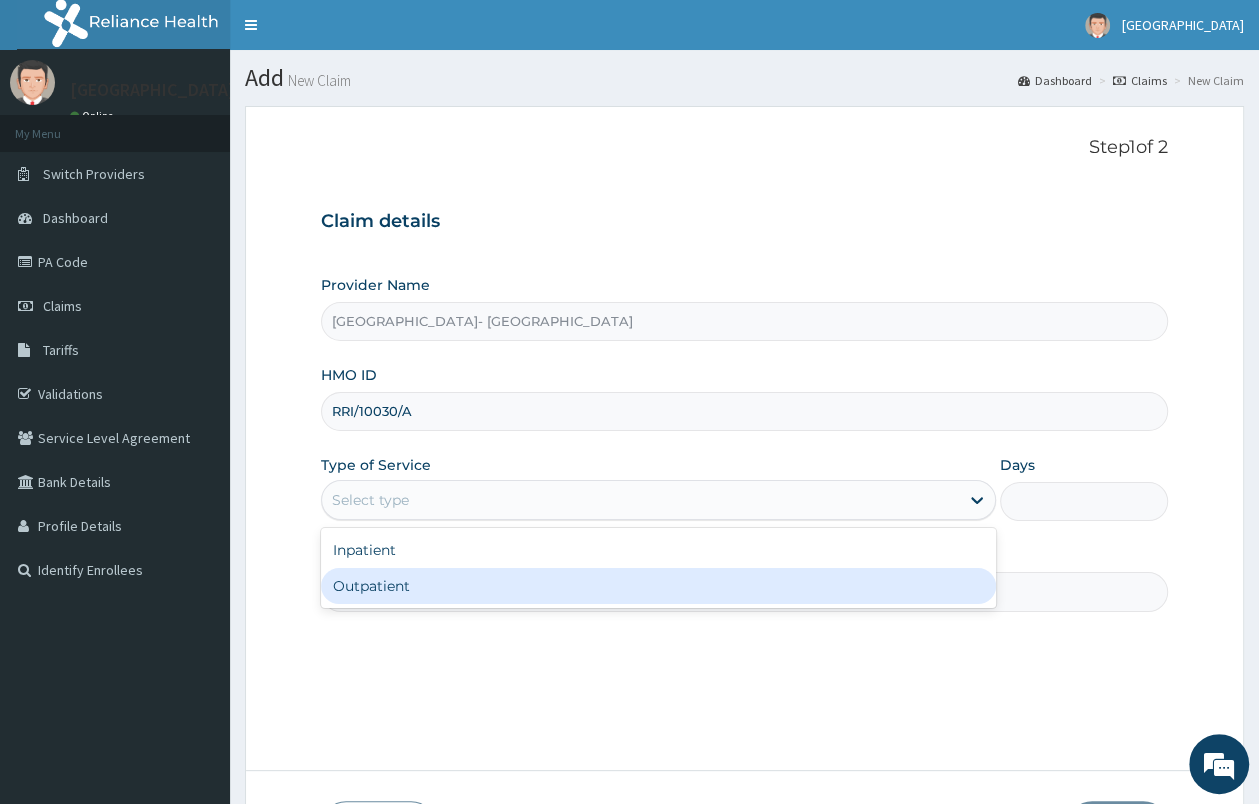 click on "Outpatient" at bounding box center [658, 586] 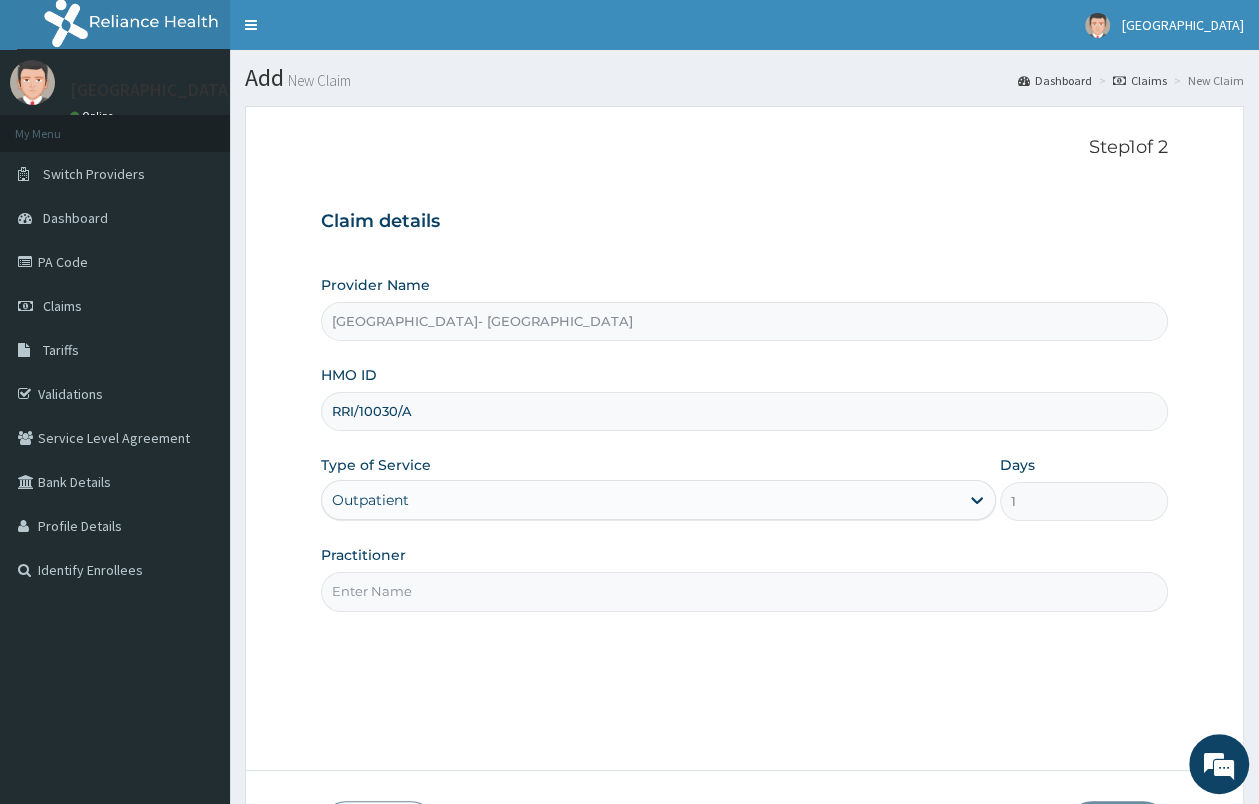 click on "Practitioner" at bounding box center [744, 591] 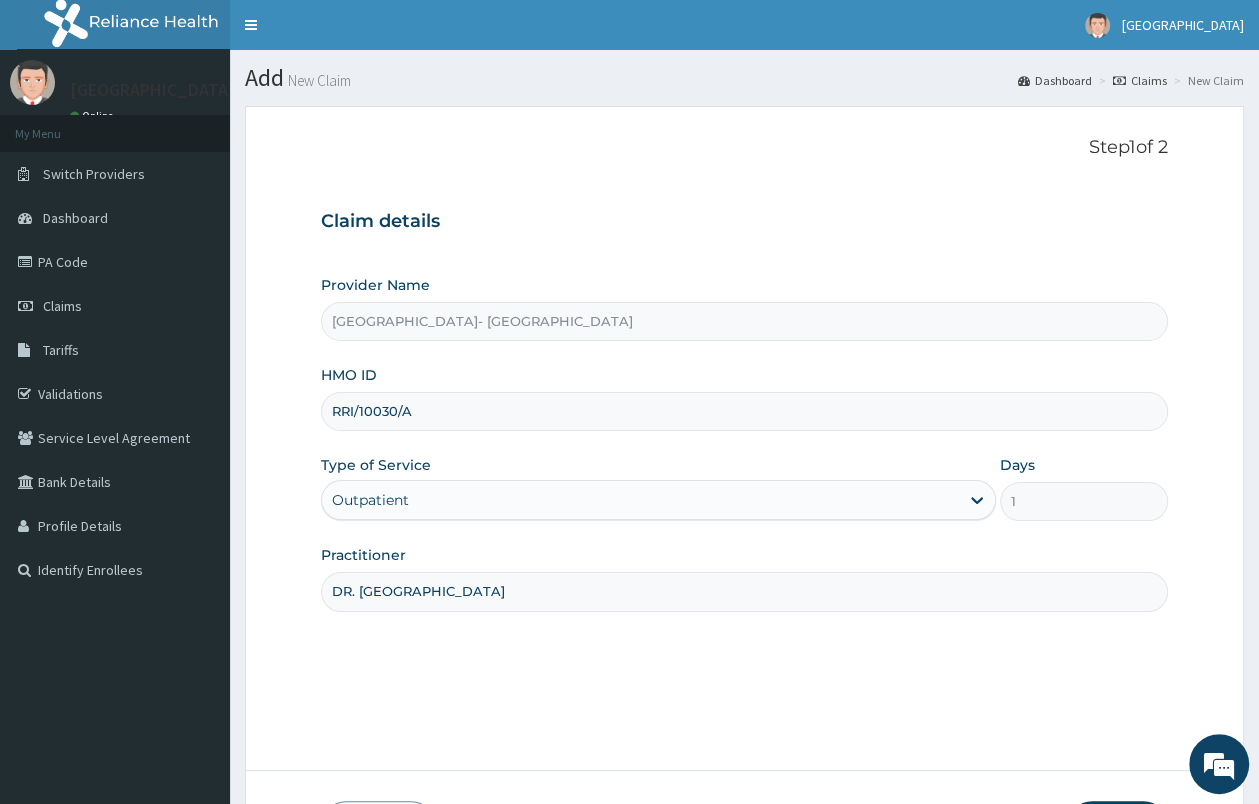 scroll, scrollTop: 147, scrollLeft: 0, axis: vertical 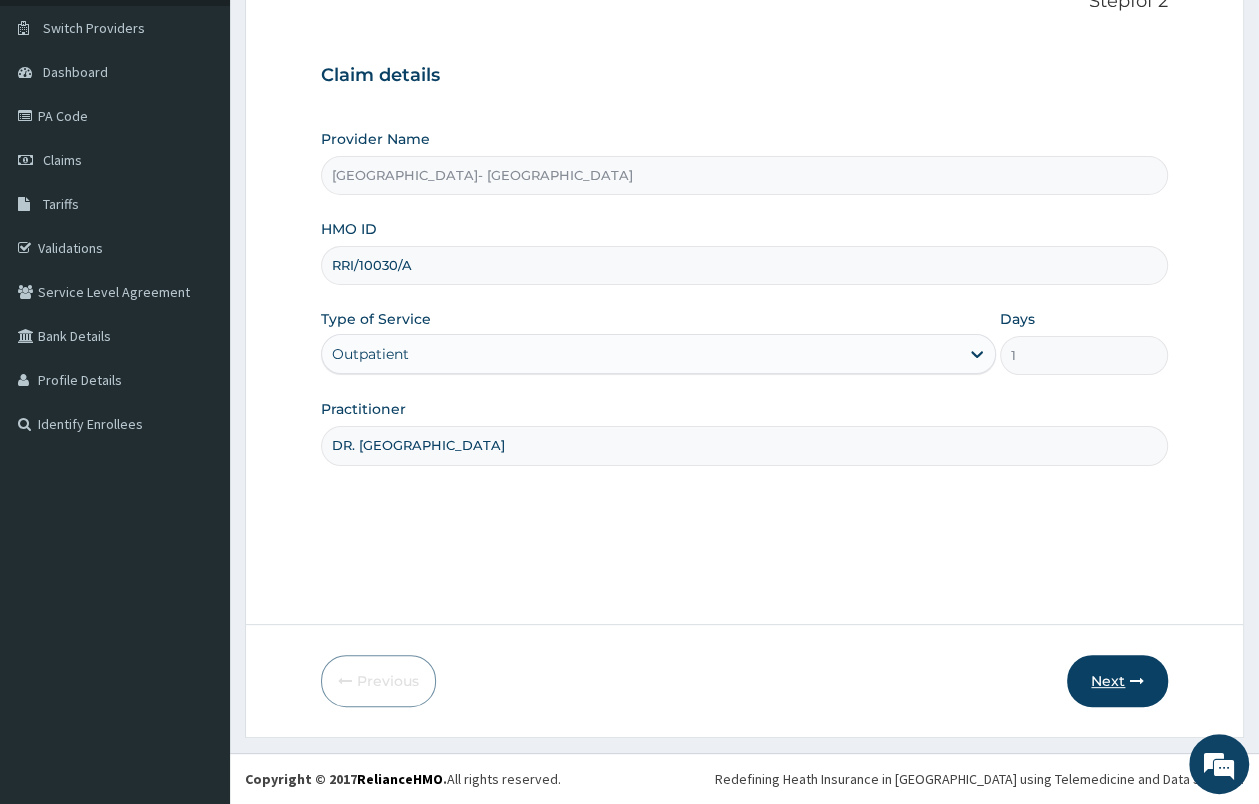 click on "Next" at bounding box center [1117, 681] 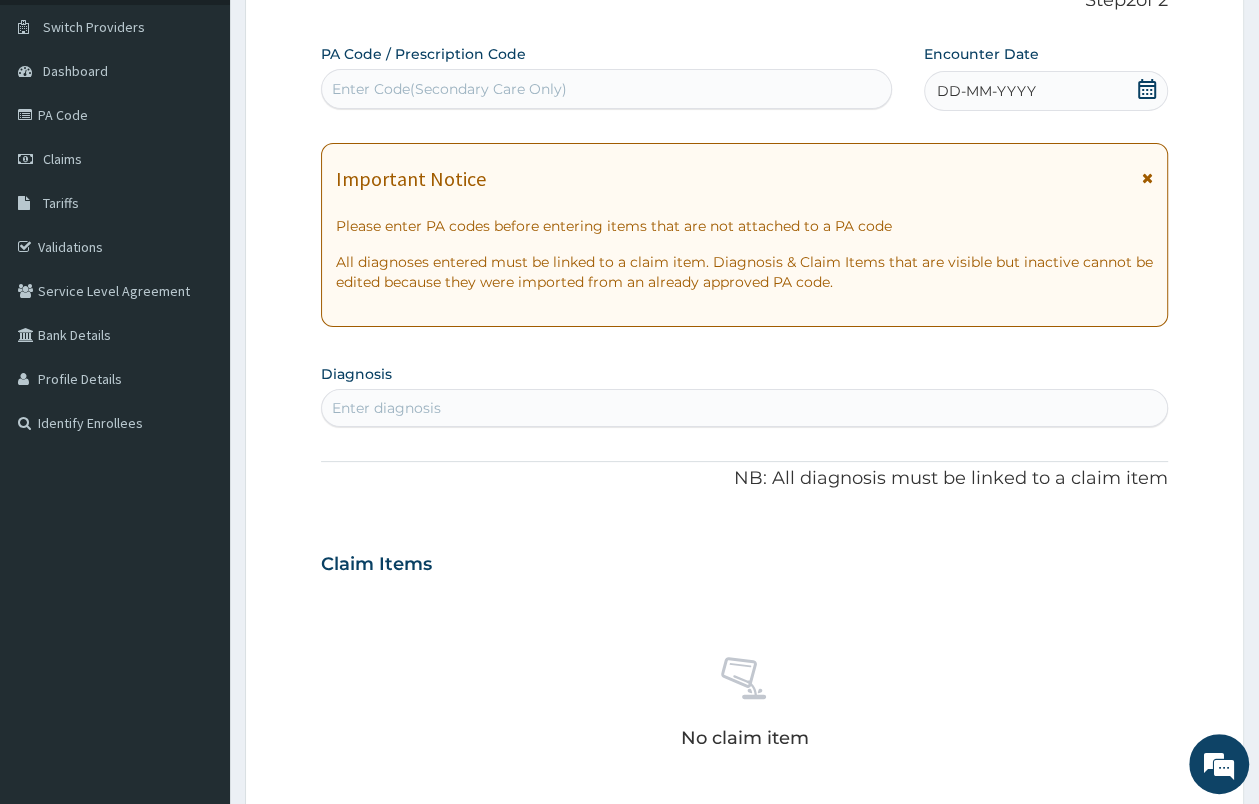 click on "Enter Code(Secondary Care Only)" at bounding box center (449, 89) 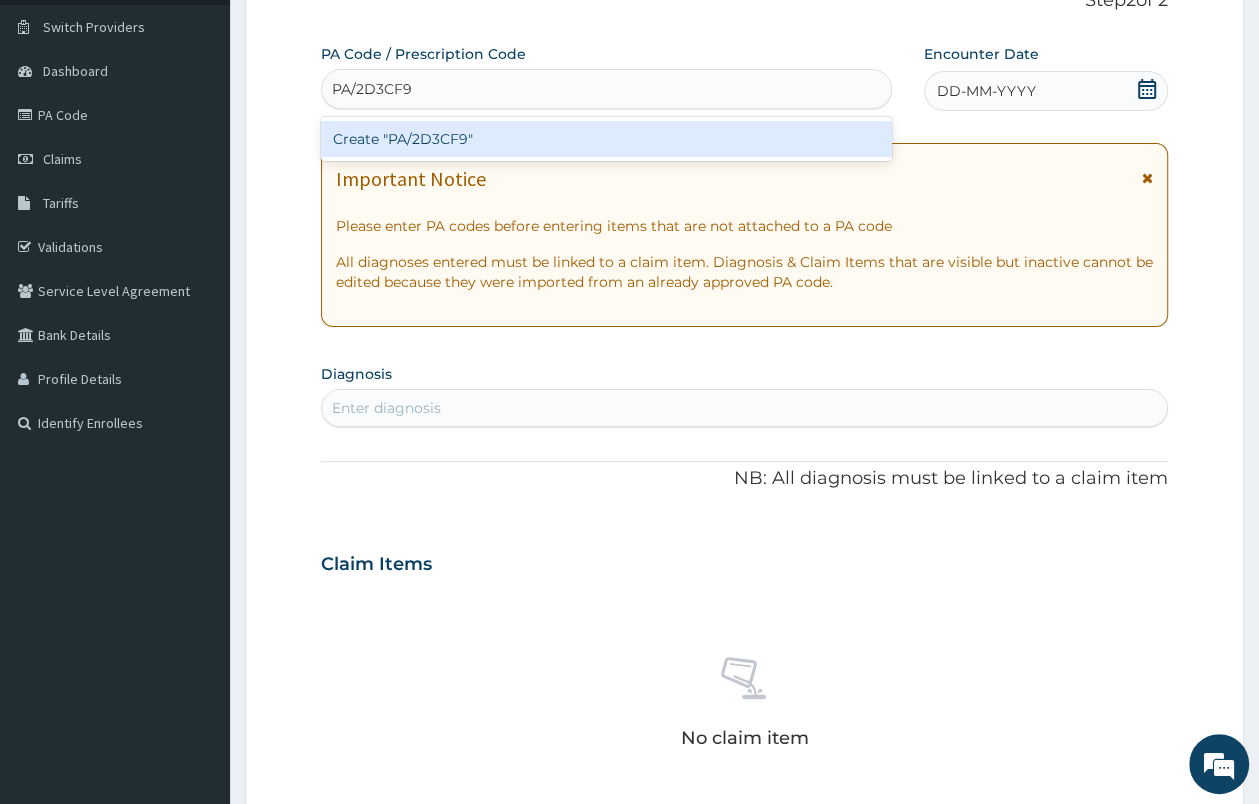 type on "PA/2D3CF9" 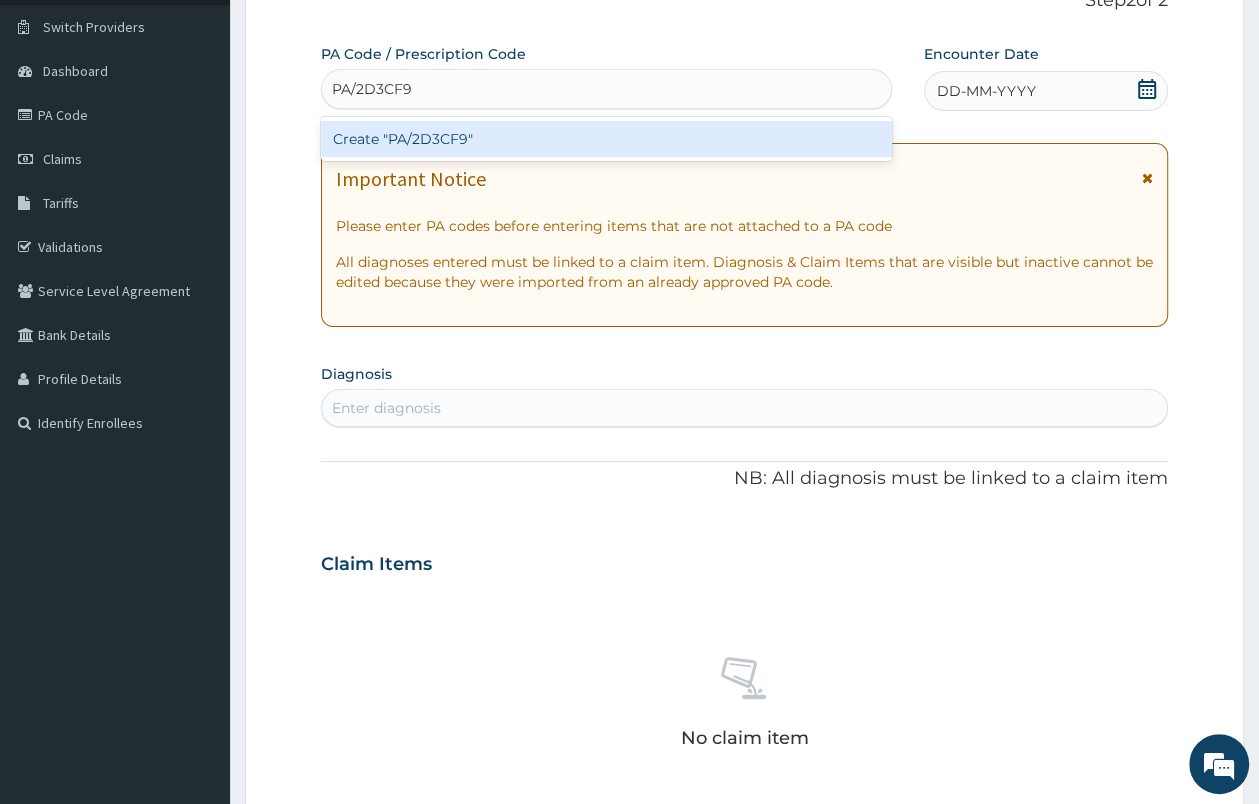 click on "Create "PA/2D3CF9"" at bounding box center (606, 139) 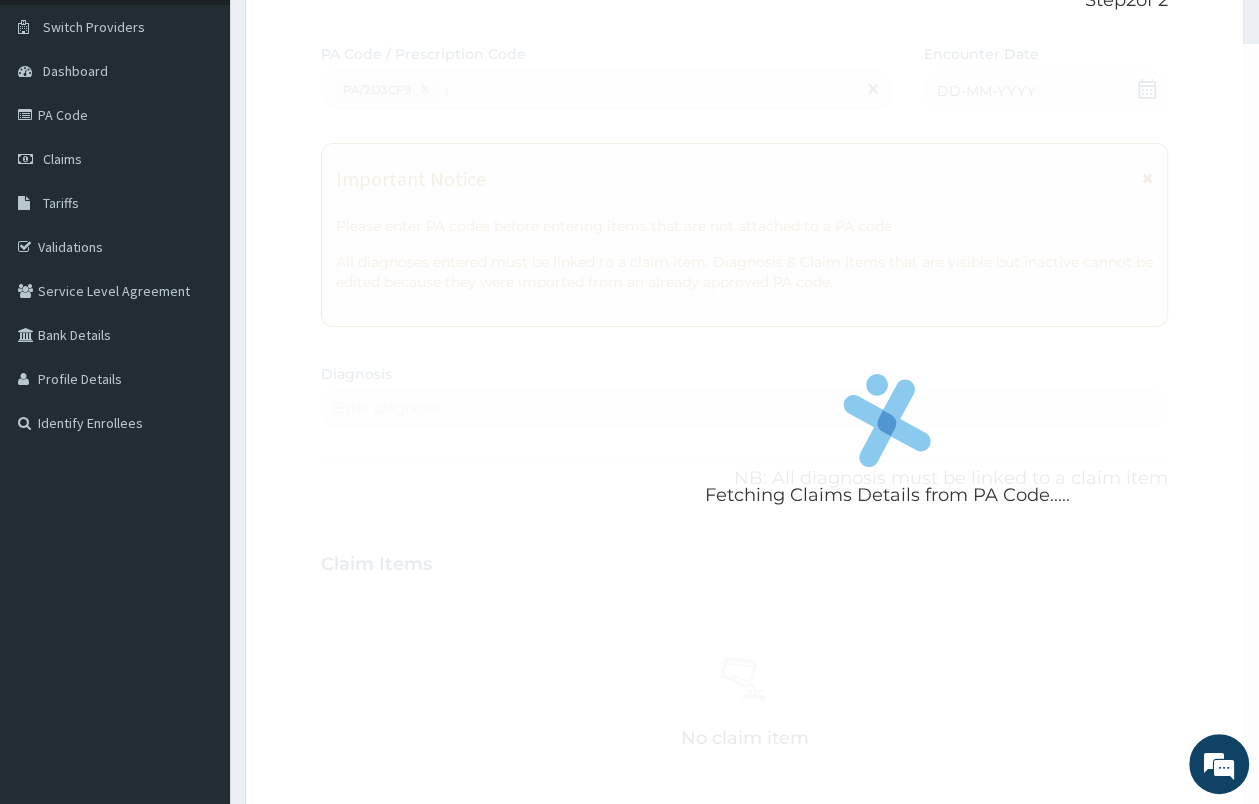 type 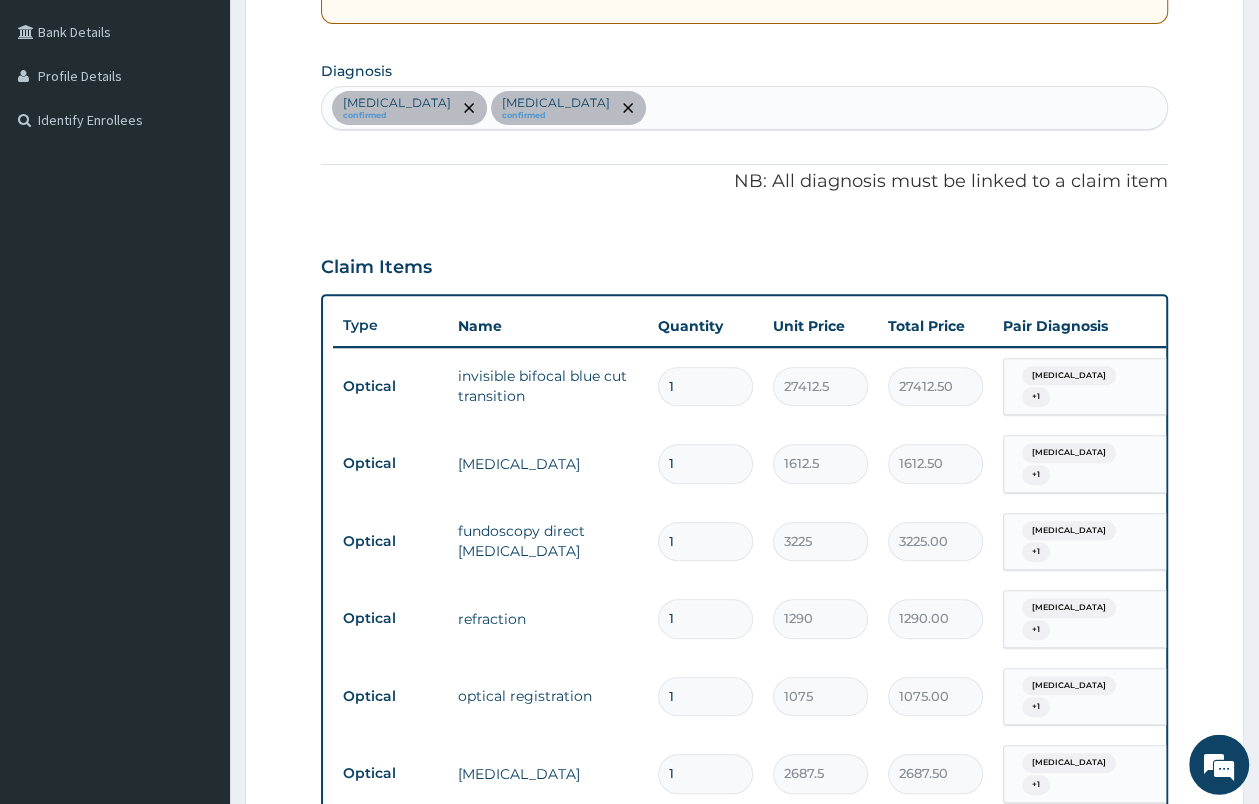 scroll, scrollTop: 417, scrollLeft: 0, axis: vertical 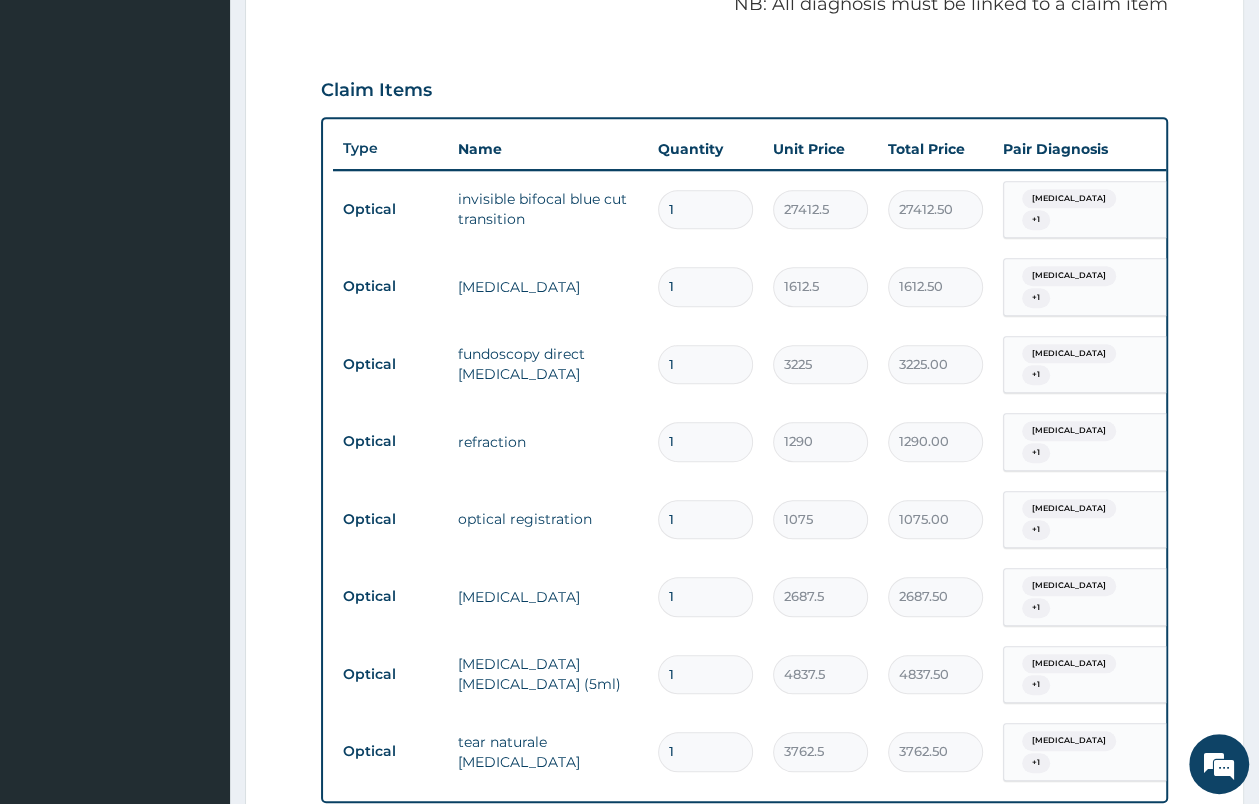 click on "tonometry" at bounding box center [548, 287] 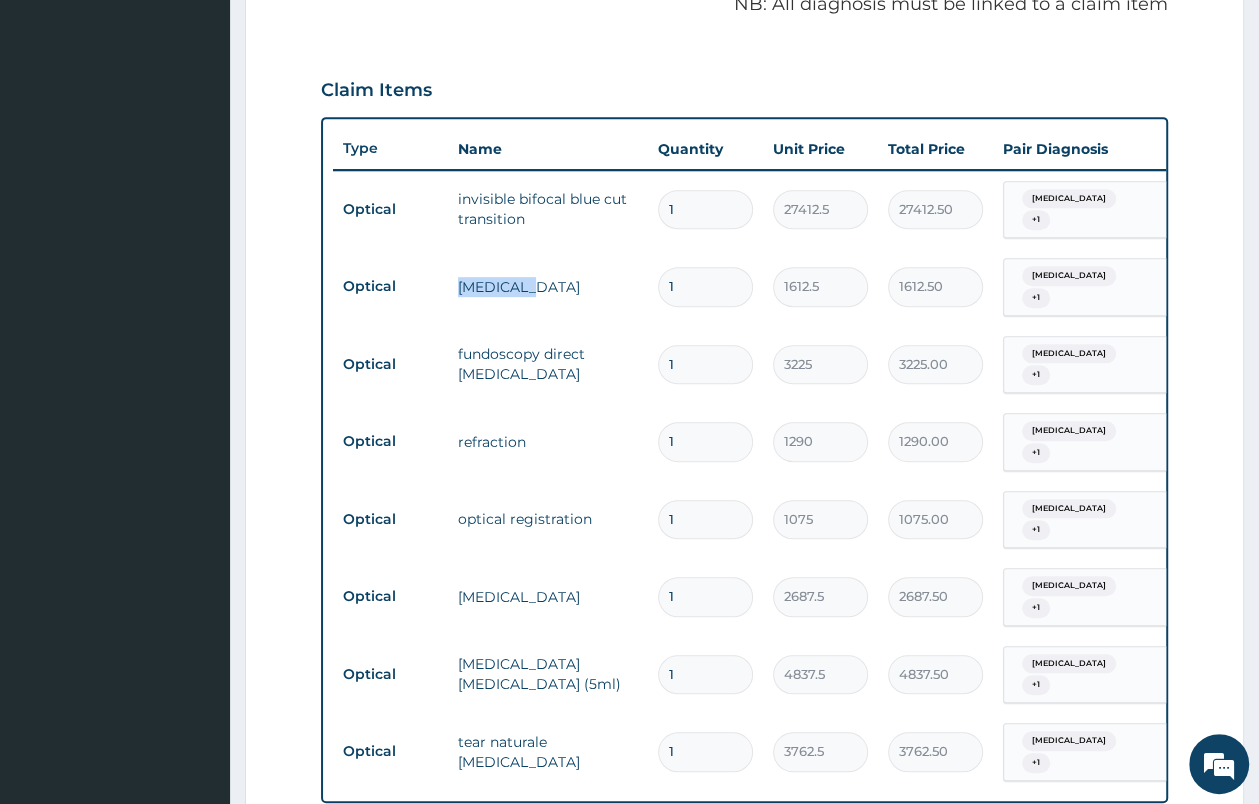 click on "tonometry" at bounding box center (548, 287) 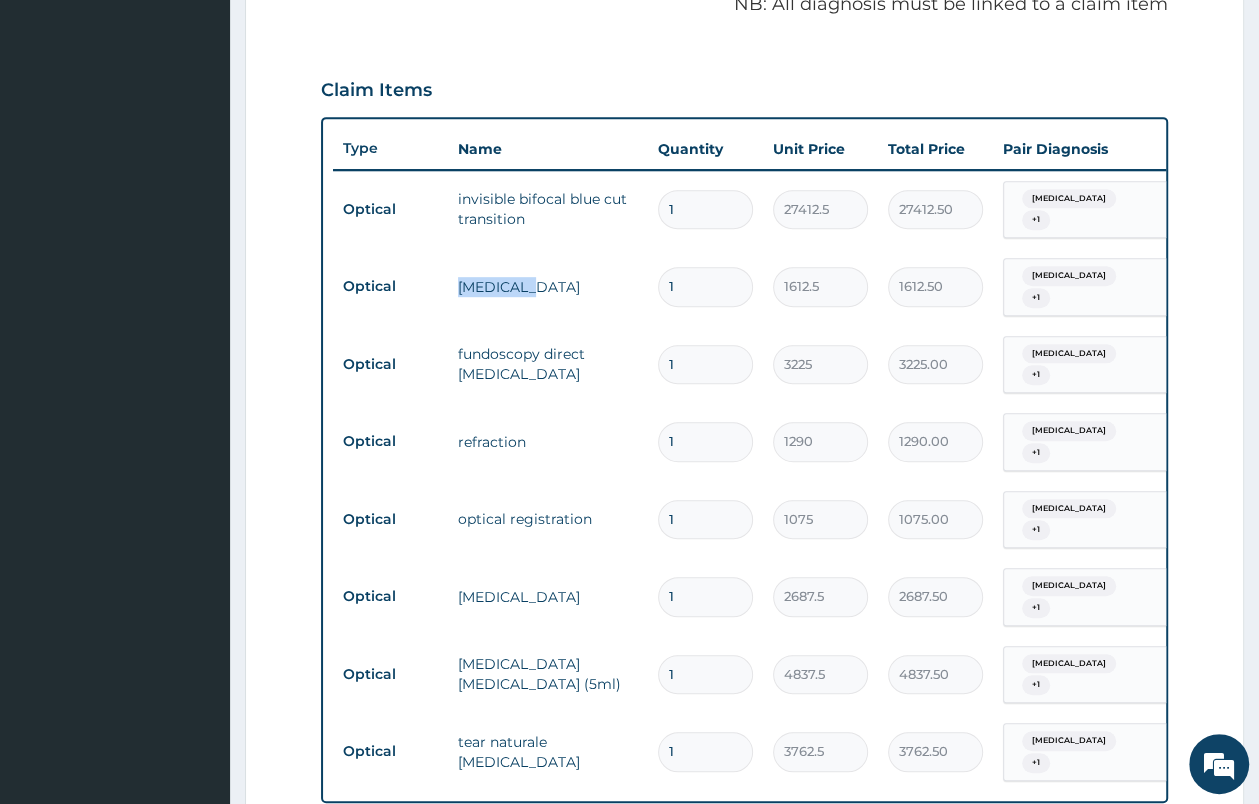 copy on "tonometry" 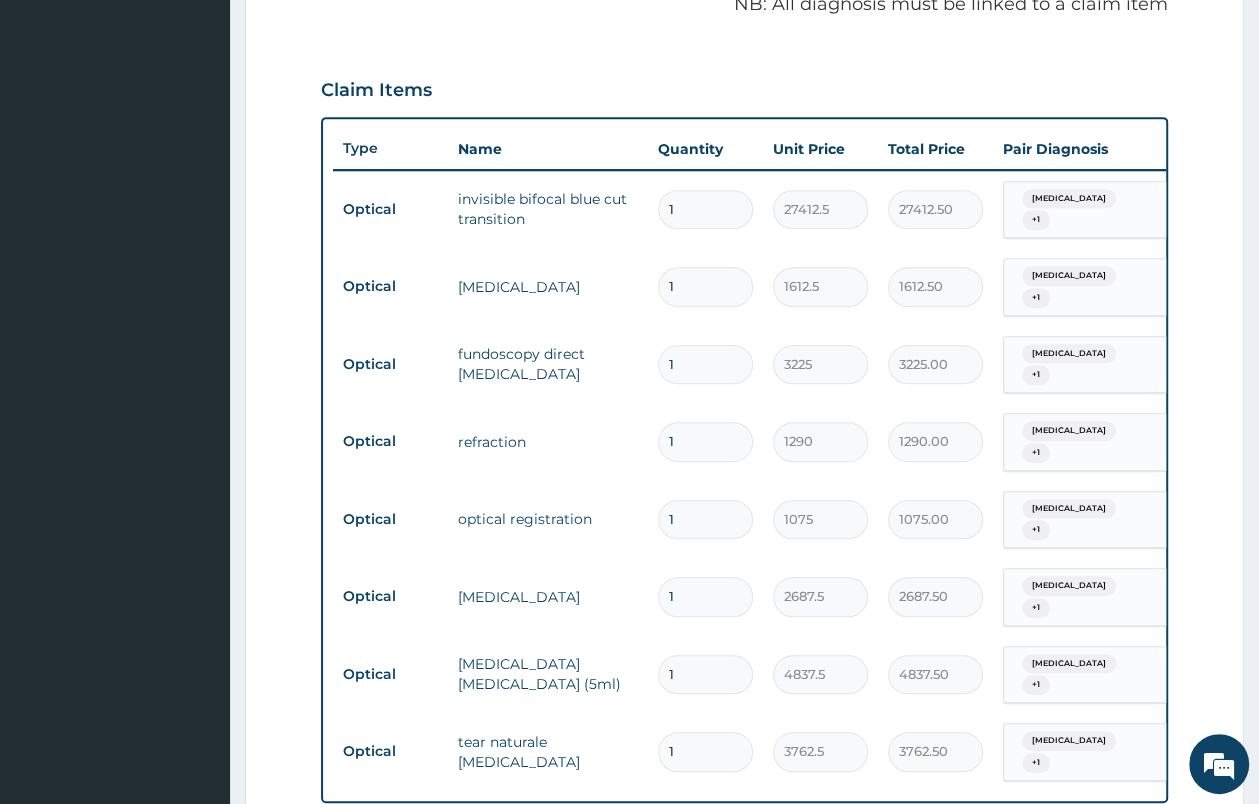 click on "fundoscopy direct ophthalmoscopy" at bounding box center [548, 364] 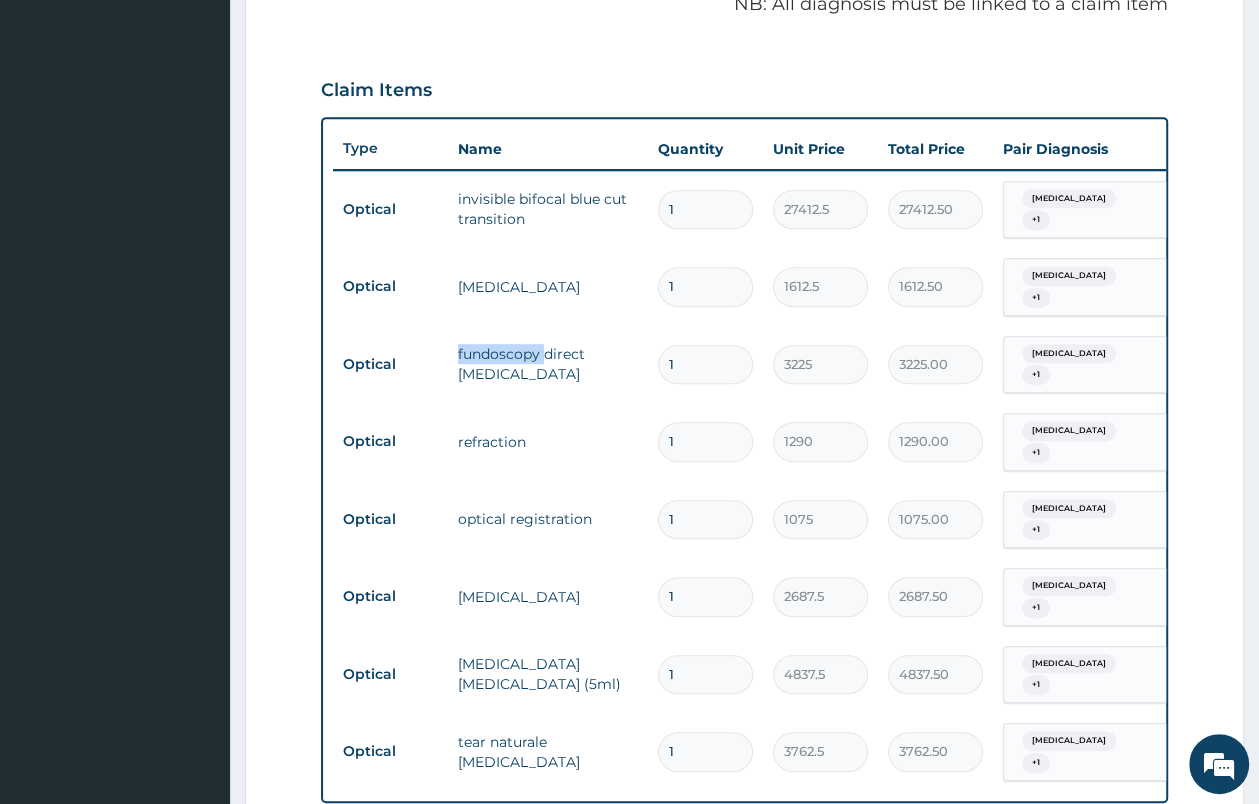 click on "fundoscopy direct ophthalmoscopy" at bounding box center (548, 364) 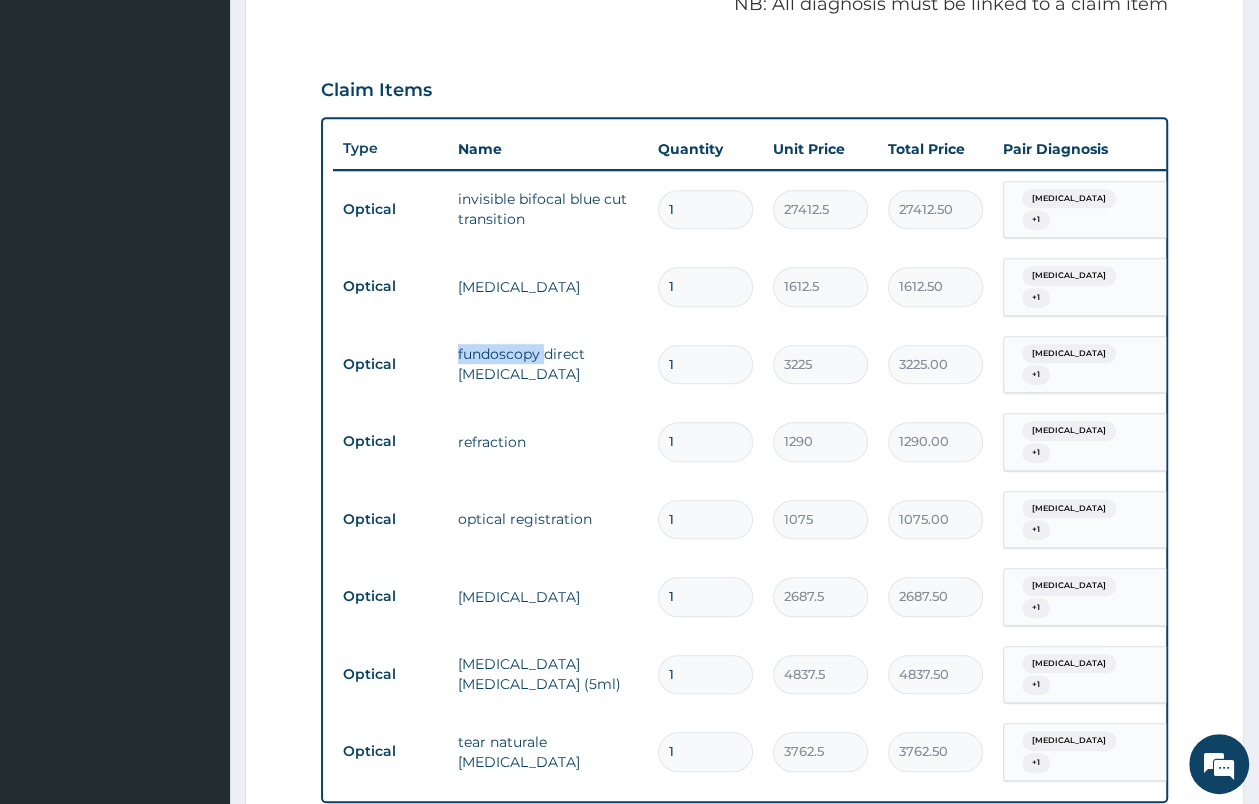 copy on "fundoscopy" 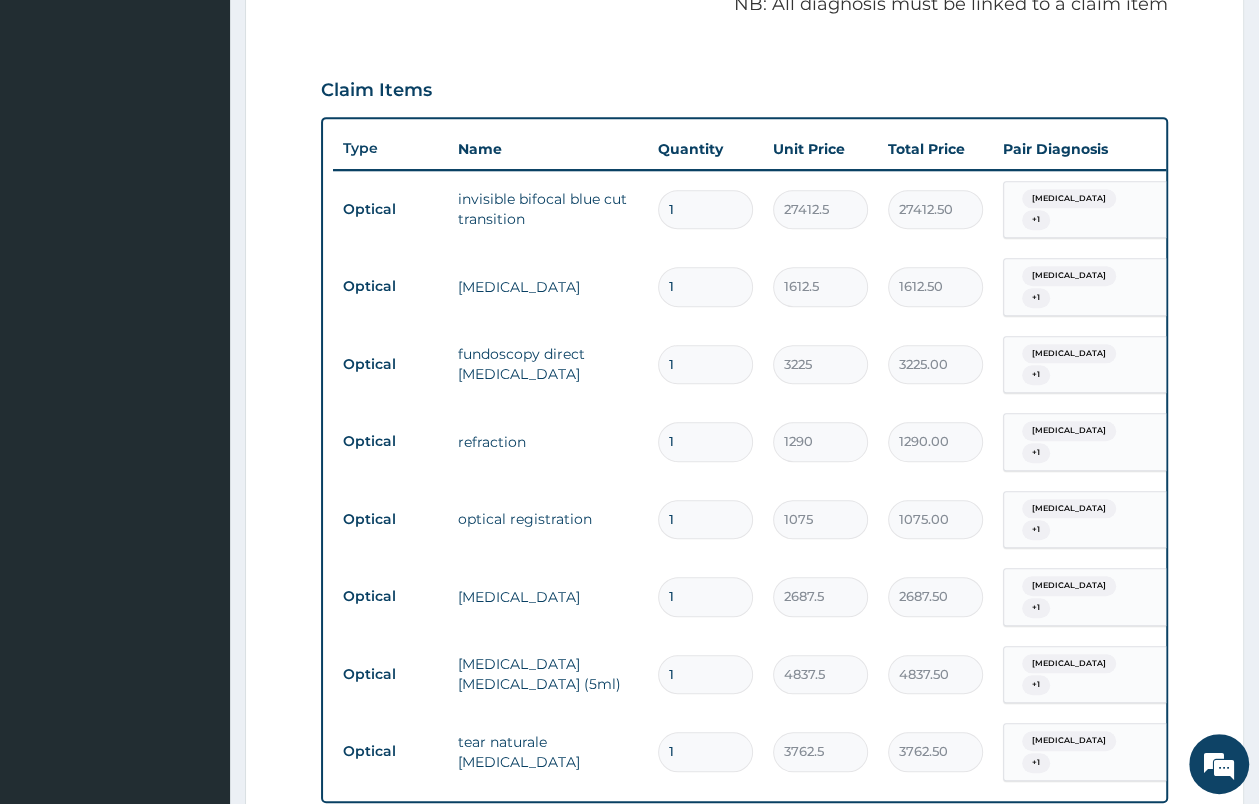 click on "refraction" at bounding box center [548, 442] 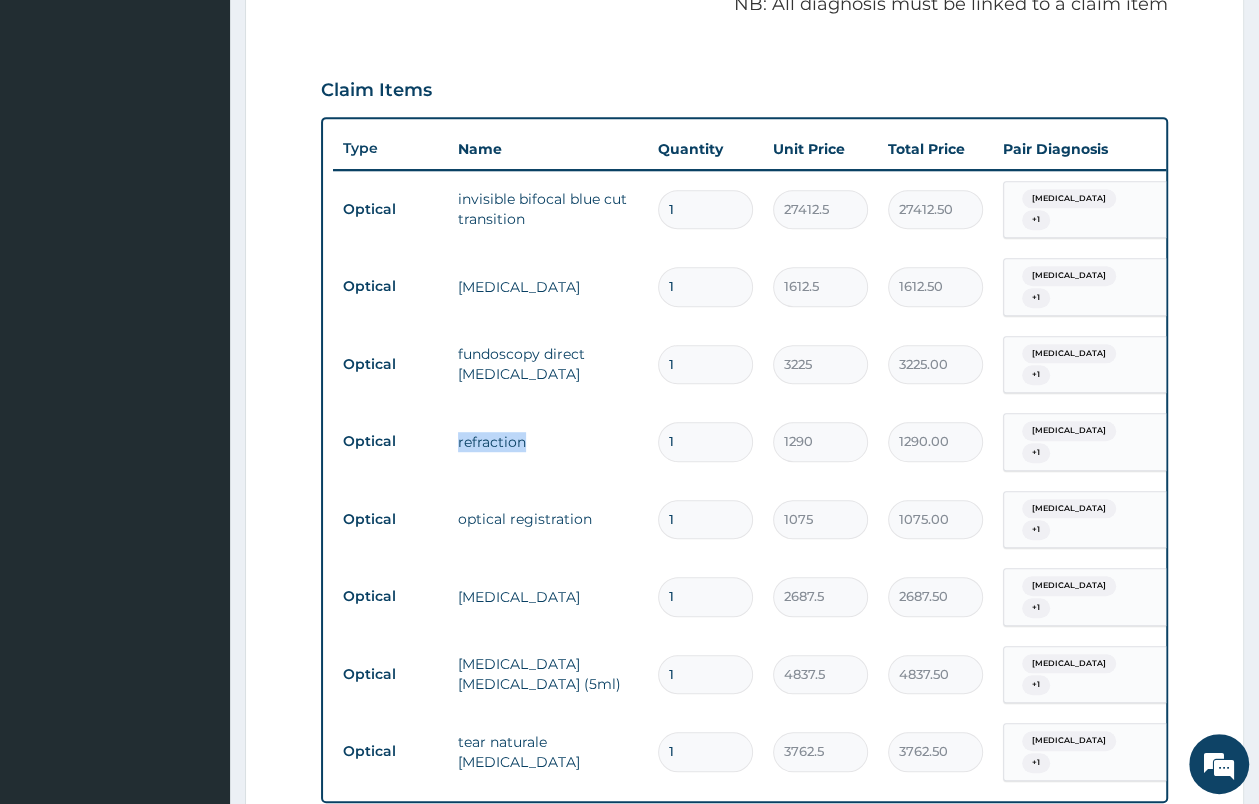 click on "refraction" at bounding box center [548, 442] 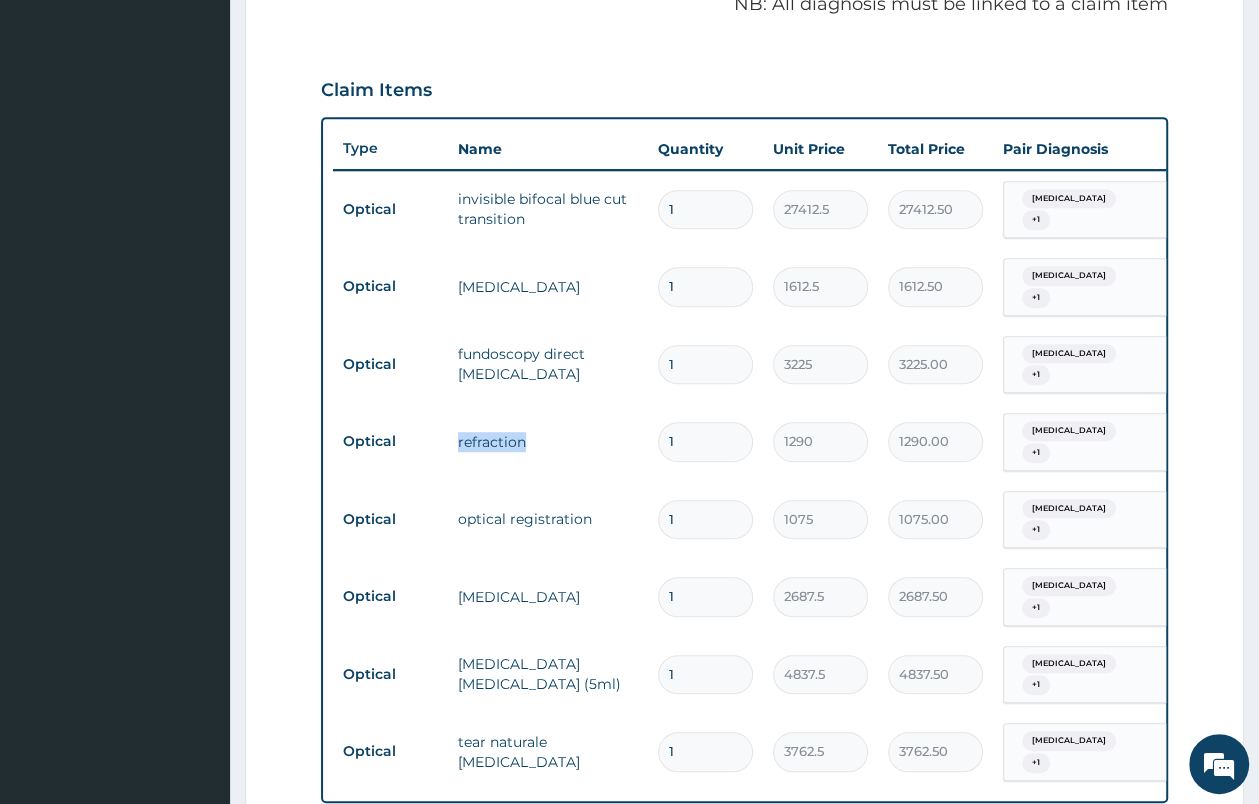 copy on "refraction" 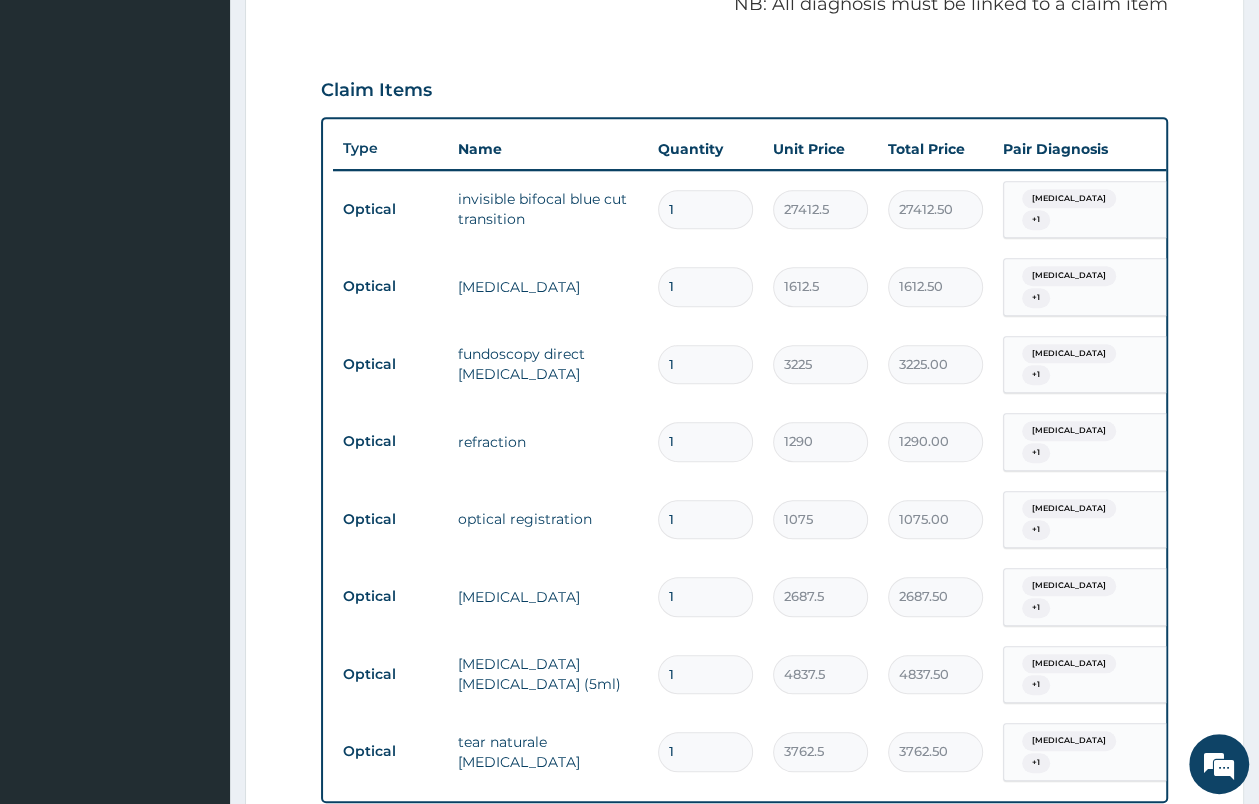 click on "optical registration" at bounding box center [548, 519] 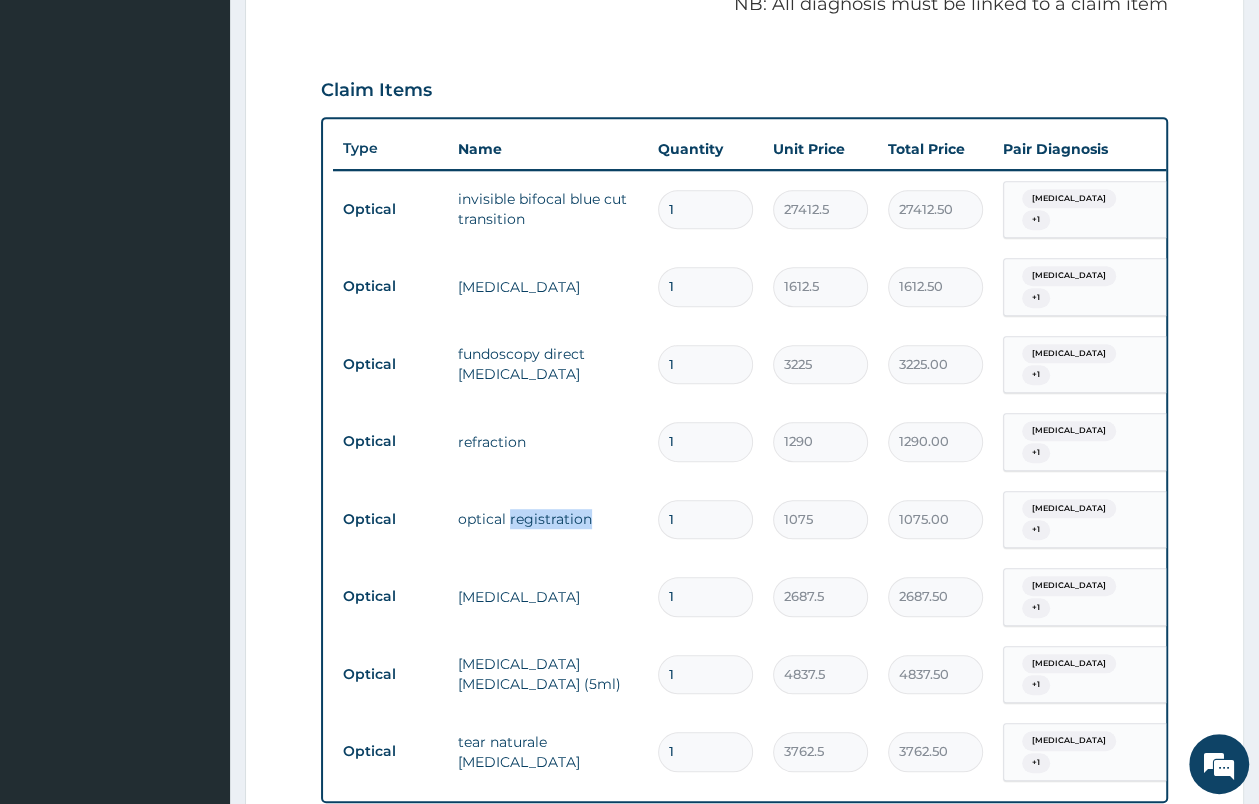click on "optical registration" at bounding box center (548, 519) 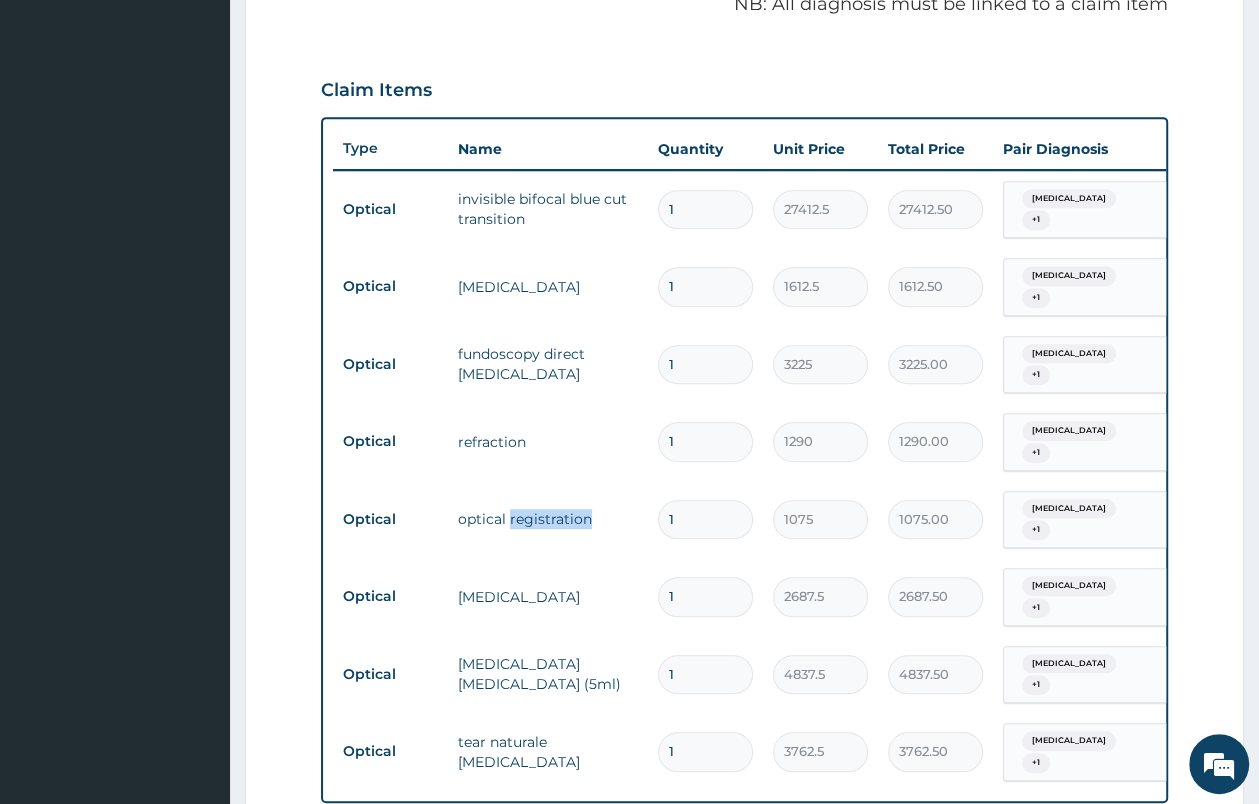 copy on "registration" 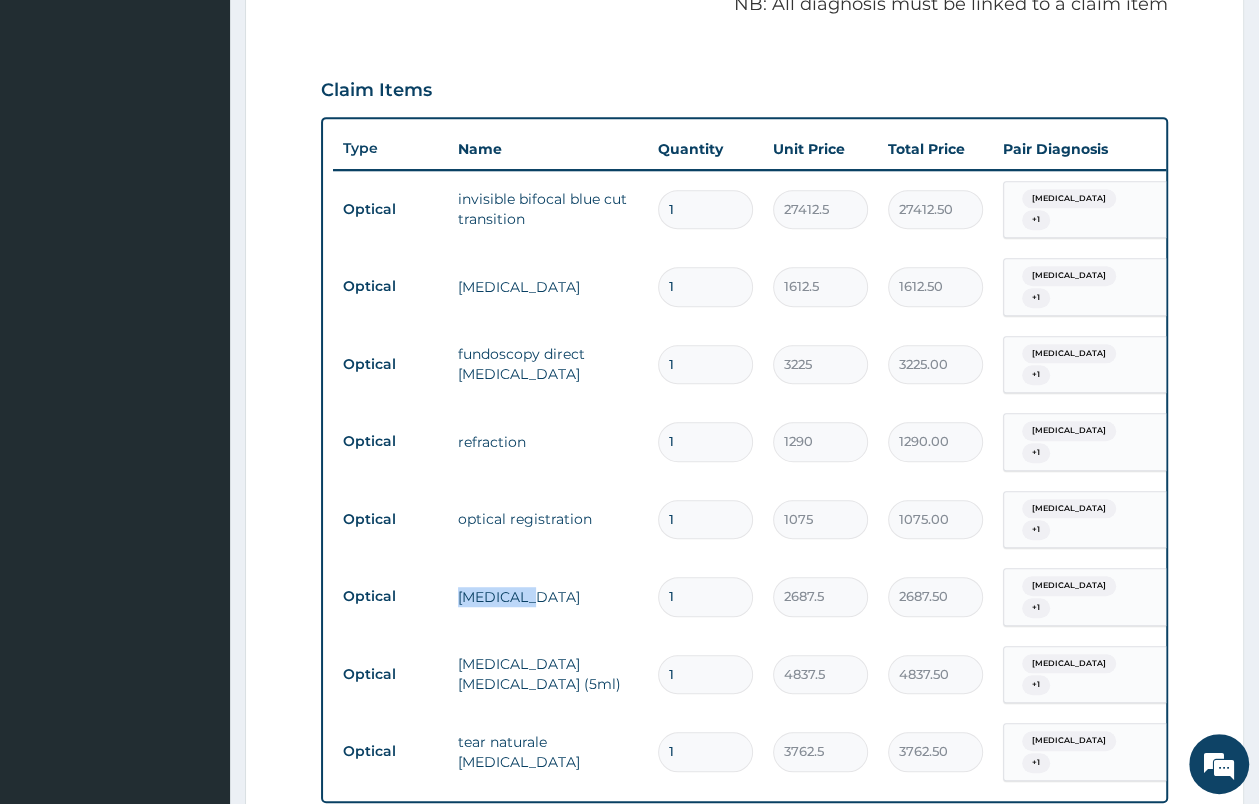copy on "slit lamp" 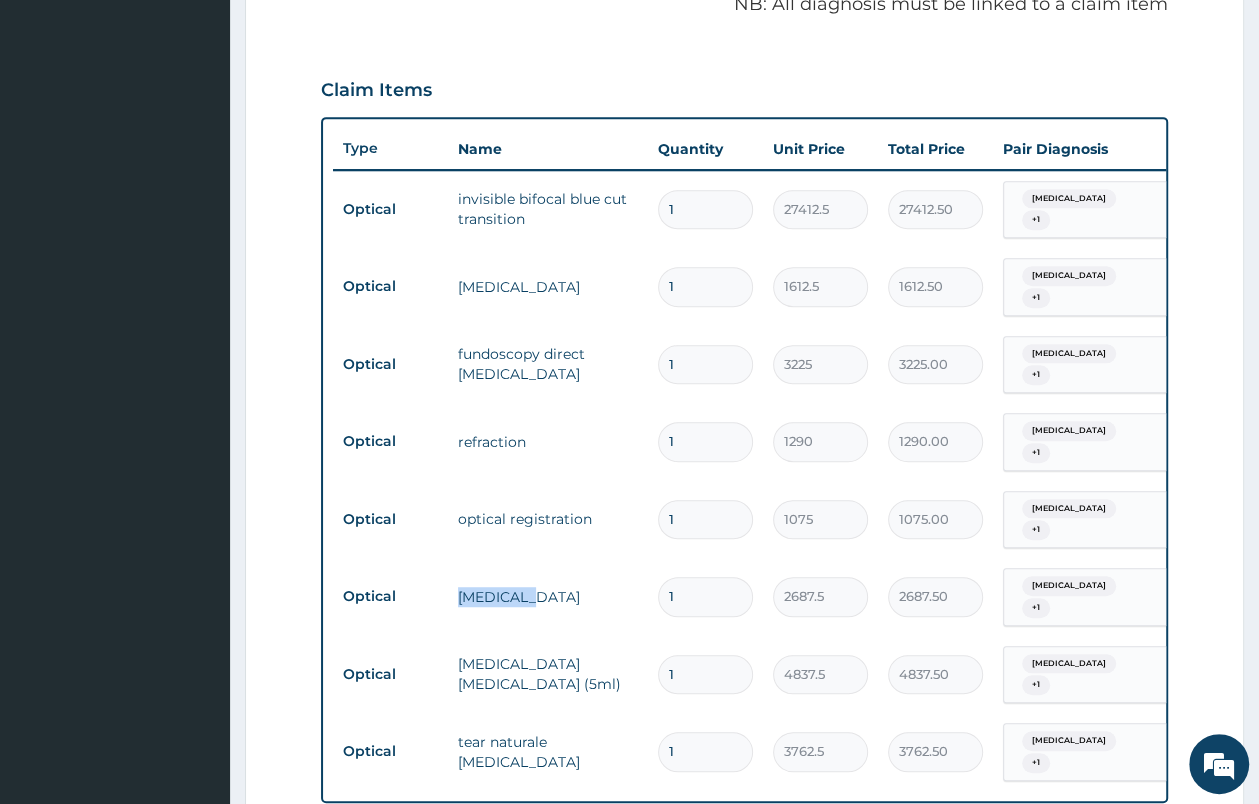 drag, startPoint x: 459, startPoint y: 553, endPoint x: 513, endPoint y: 550, distance: 54.08327 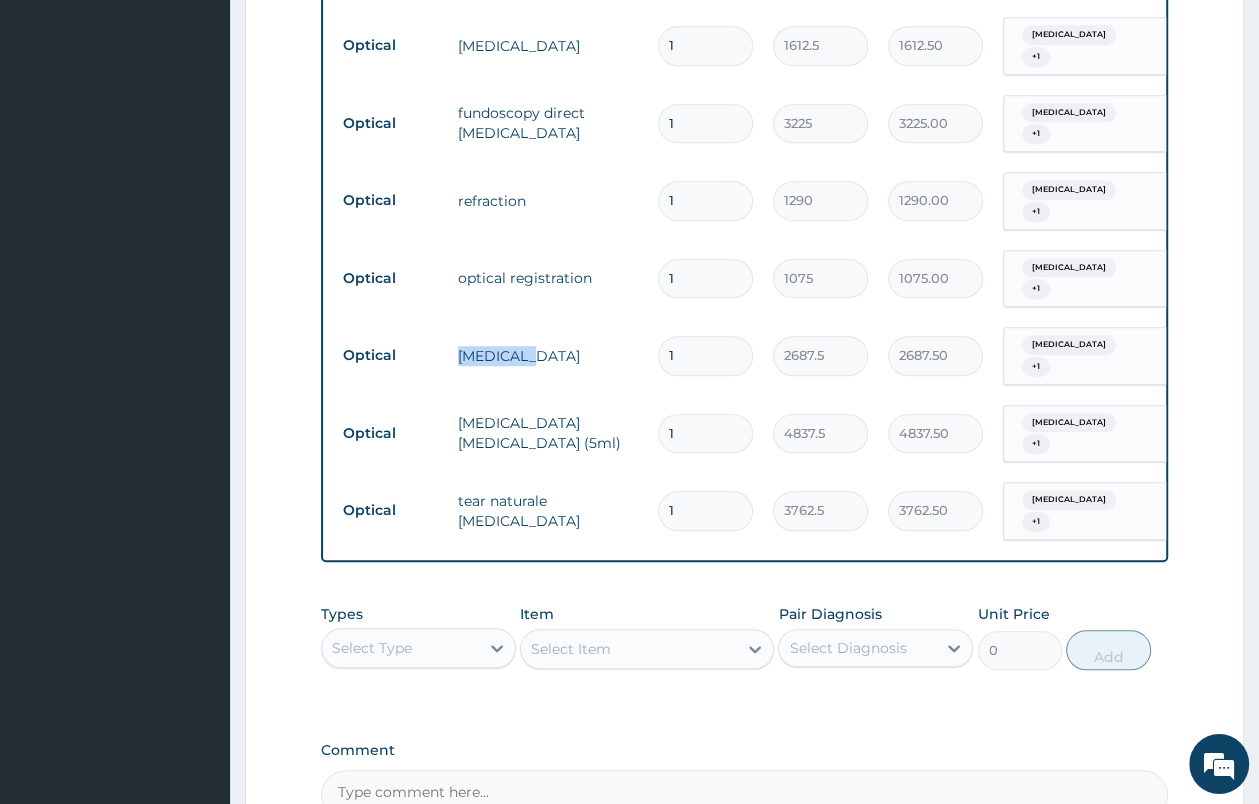scroll, scrollTop: 942, scrollLeft: 0, axis: vertical 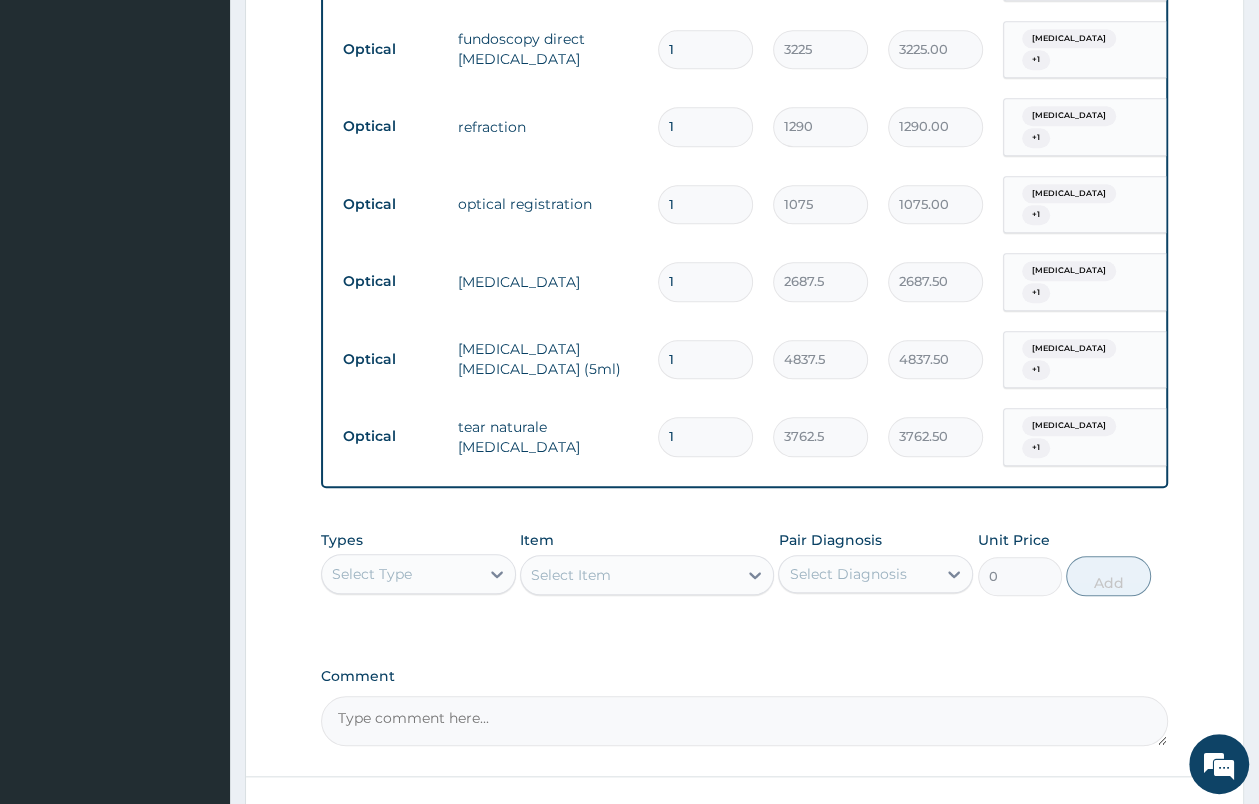 click on "acular eye drop (5ml)" at bounding box center [548, 359] 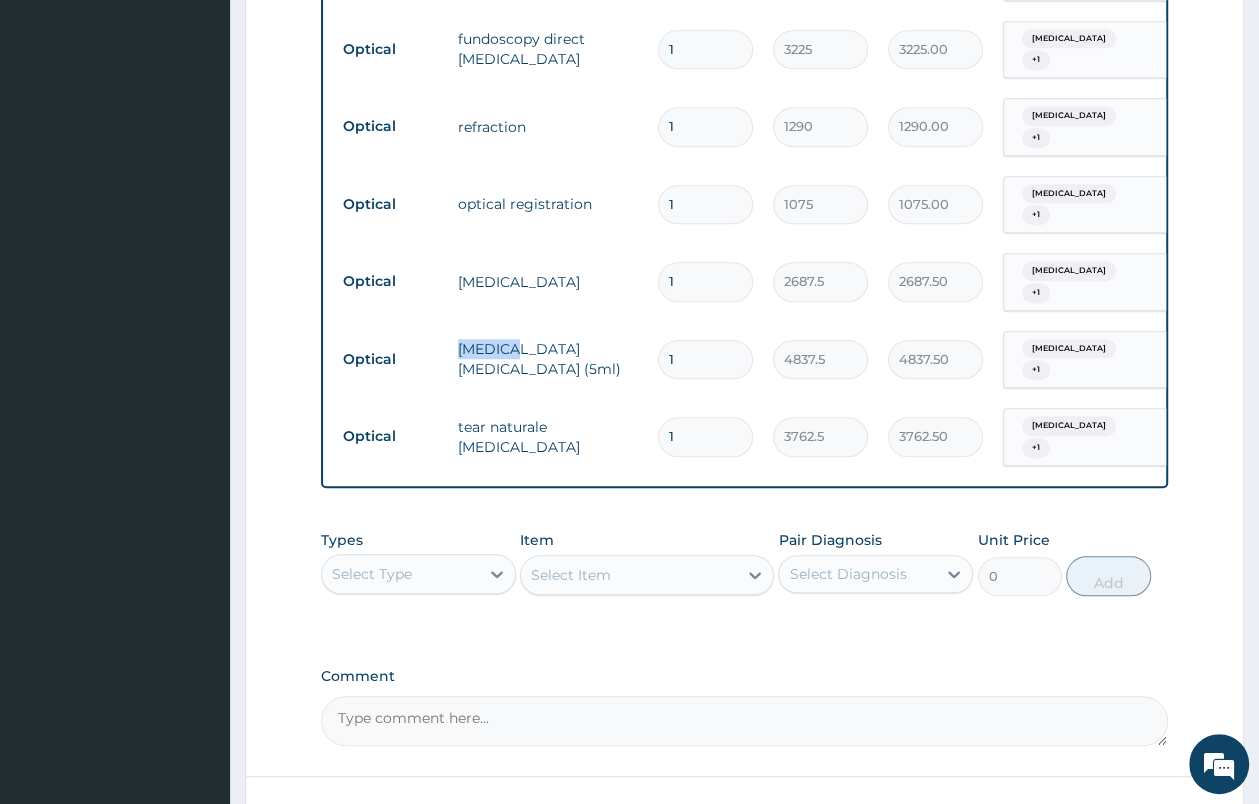 click on "acular eye drop (5ml)" at bounding box center (548, 359) 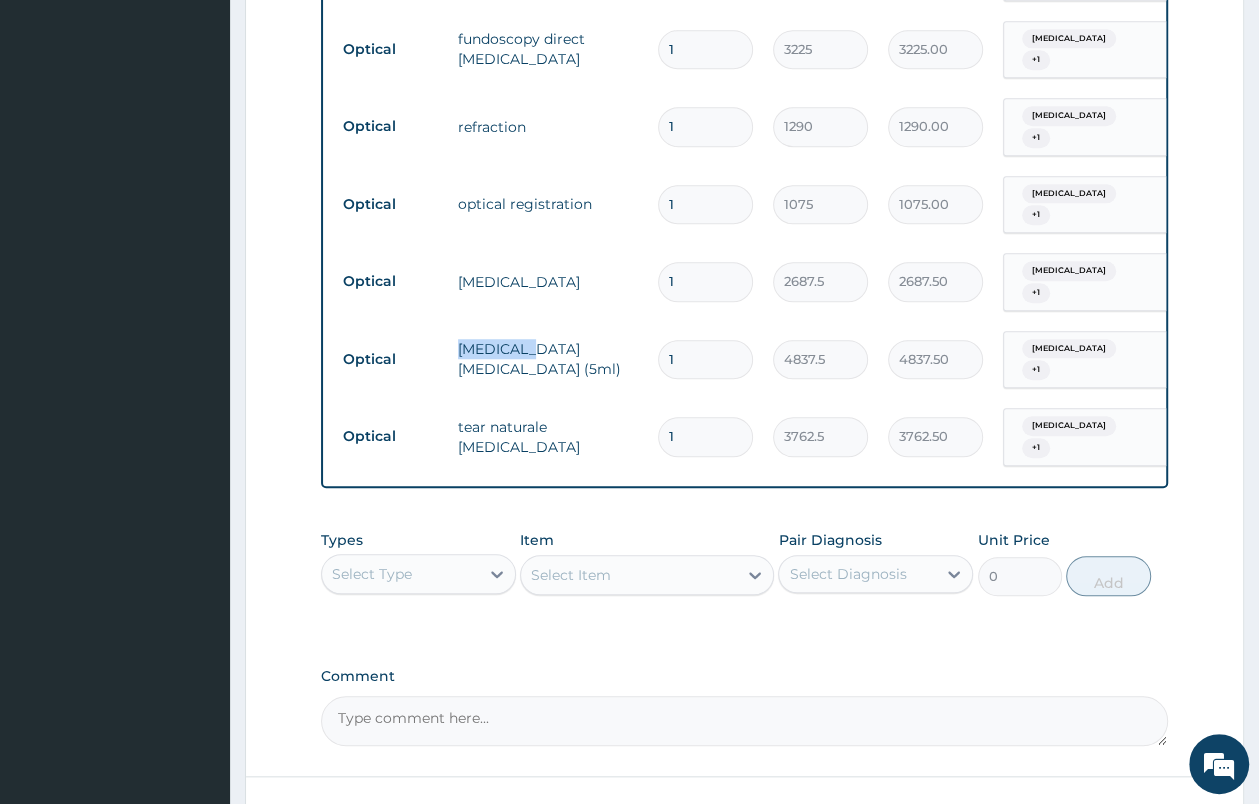 drag, startPoint x: 524, startPoint y: 306, endPoint x: 438, endPoint y: 298, distance: 86.37129 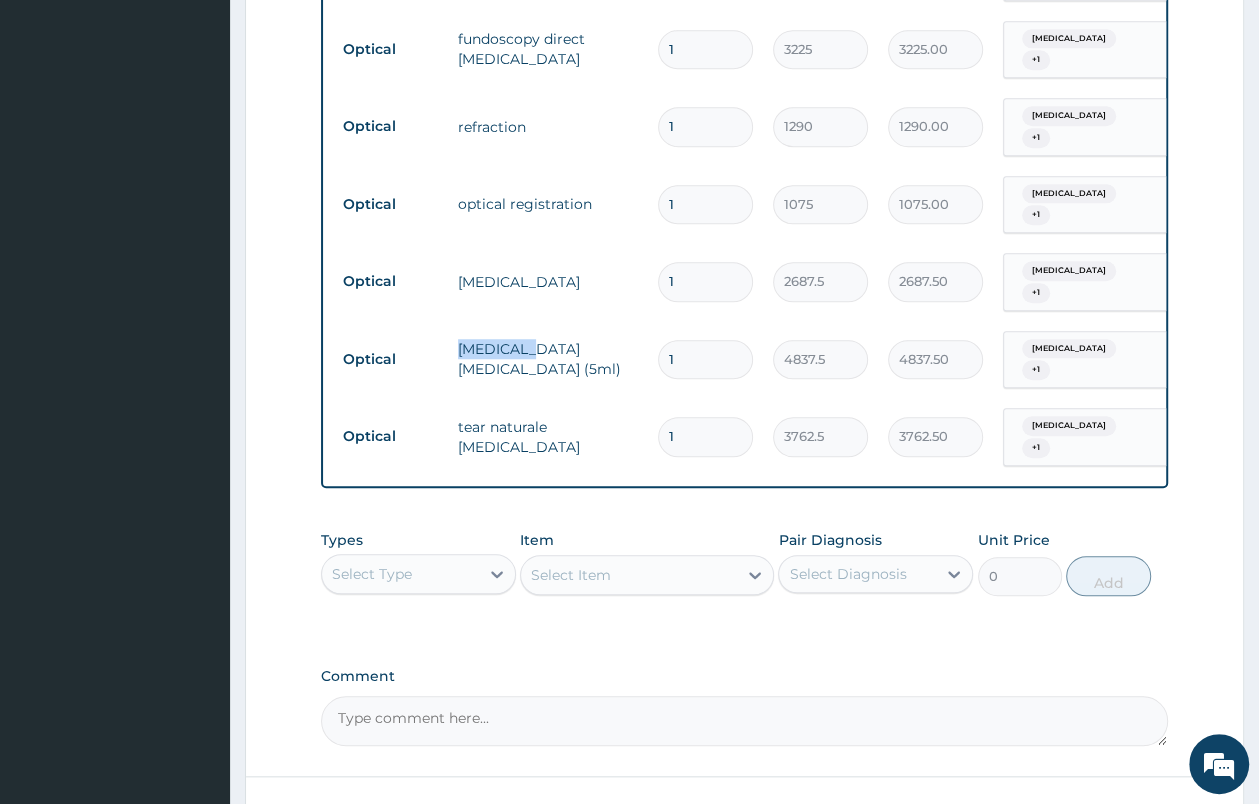 click on "acular eye drop (5ml)" at bounding box center [548, 359] 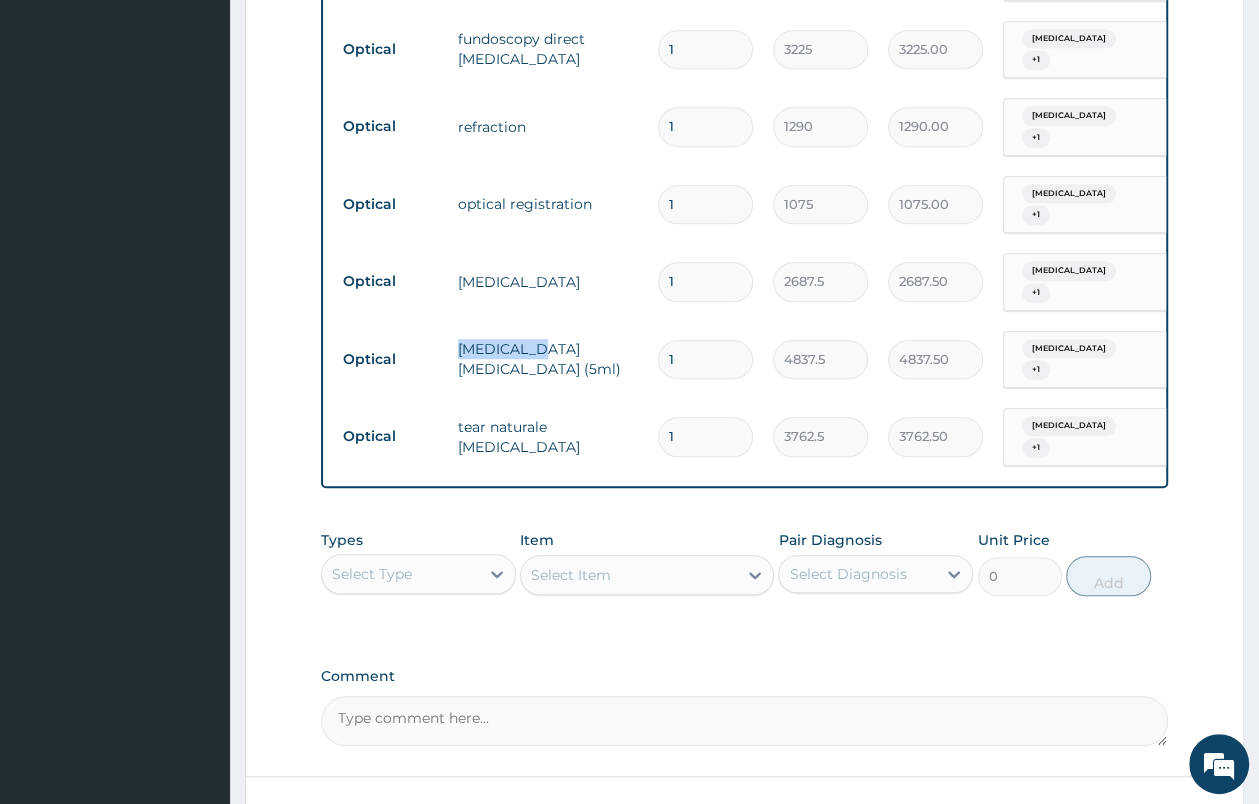 drag, startPoint x: 530, startPoint y: 305, endPoint x: 460, endPoint y: 303, distance: 70.028564 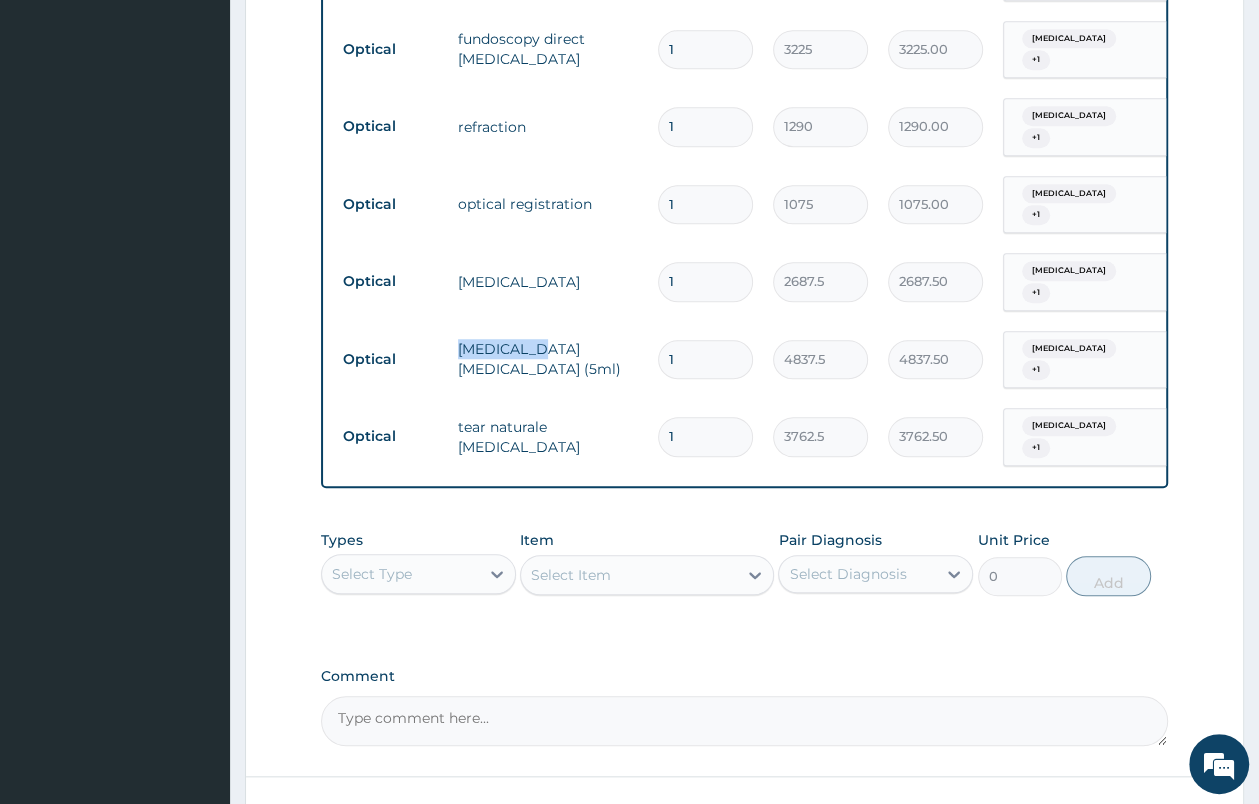 click on "acular eye drop (5ml)" at bounding box center (548, 359) 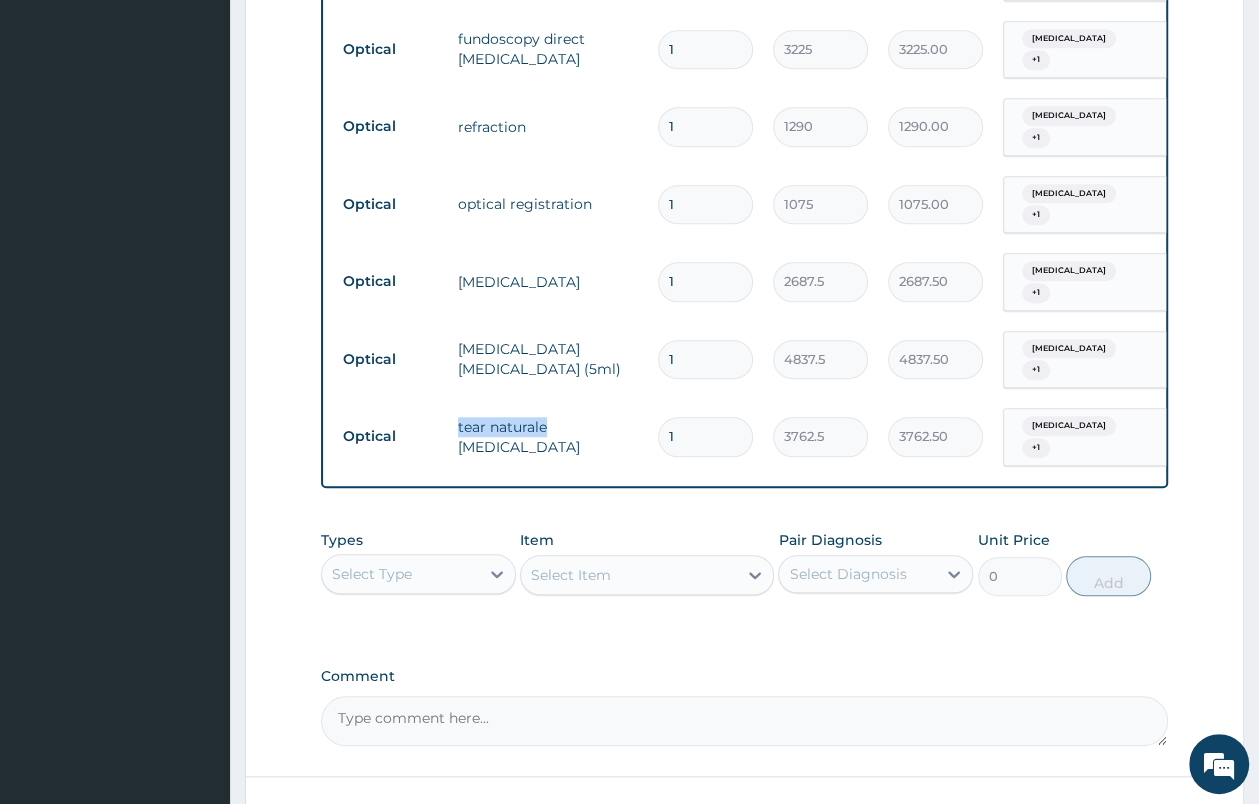 drag, startPoint x: 455, startPoint y: 374, endPoint x: 548, endPoint y: 373, distance: 93.00538 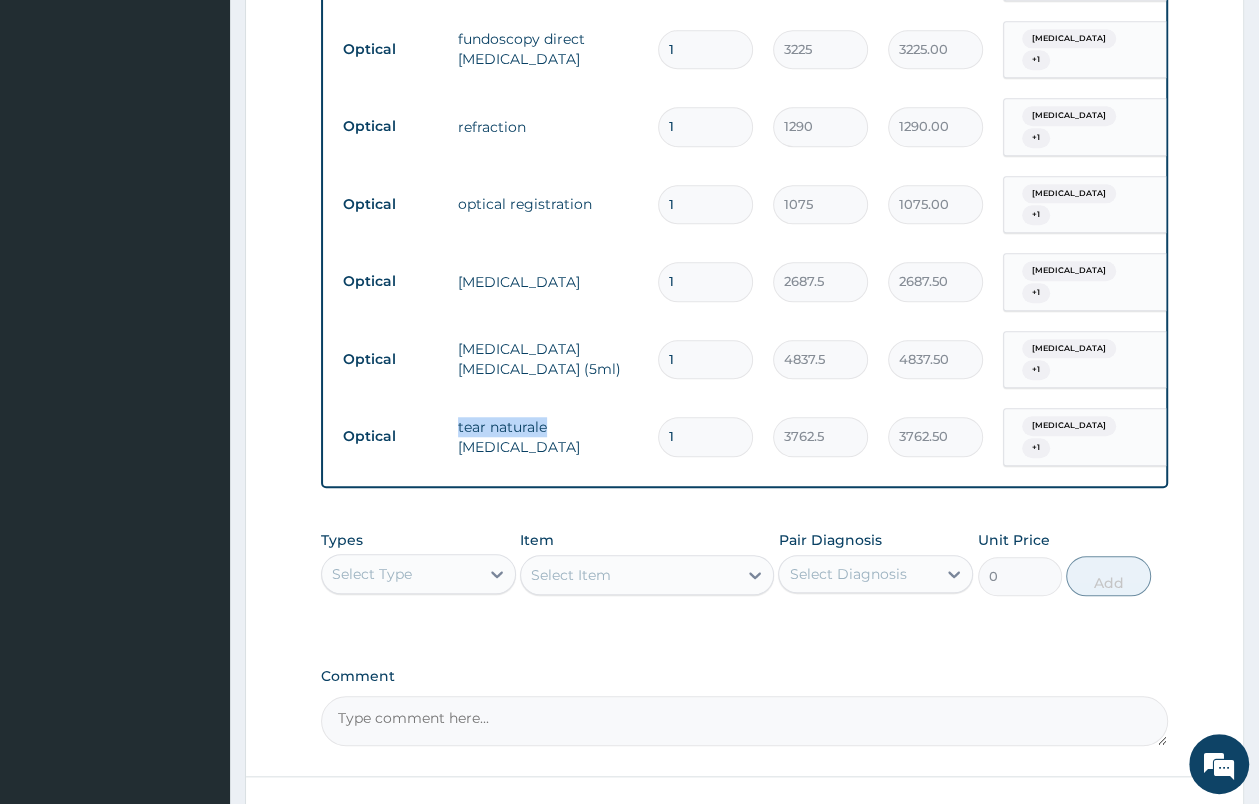 click on "tear naturale eye drop" at bounding box center [548, 437] 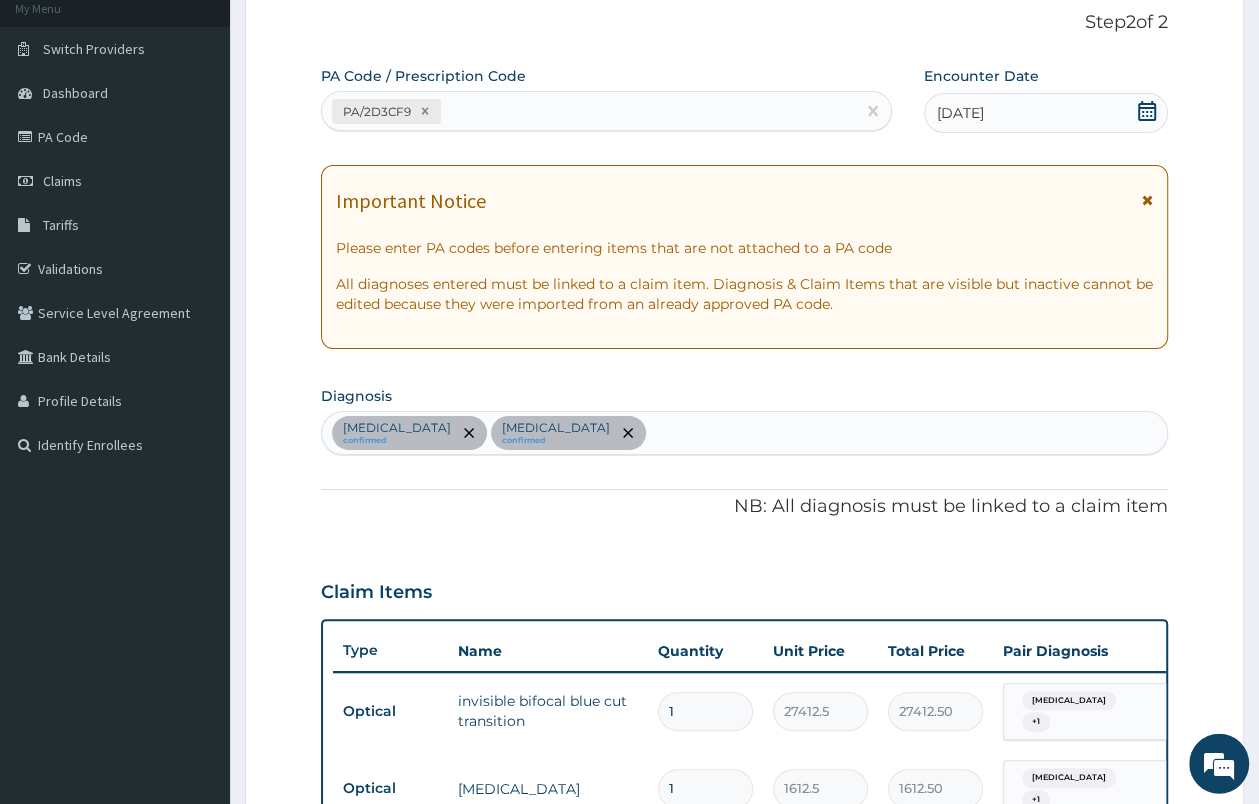 scroll, scrollTop: 102, scrollLeft: 0, axis: vertical 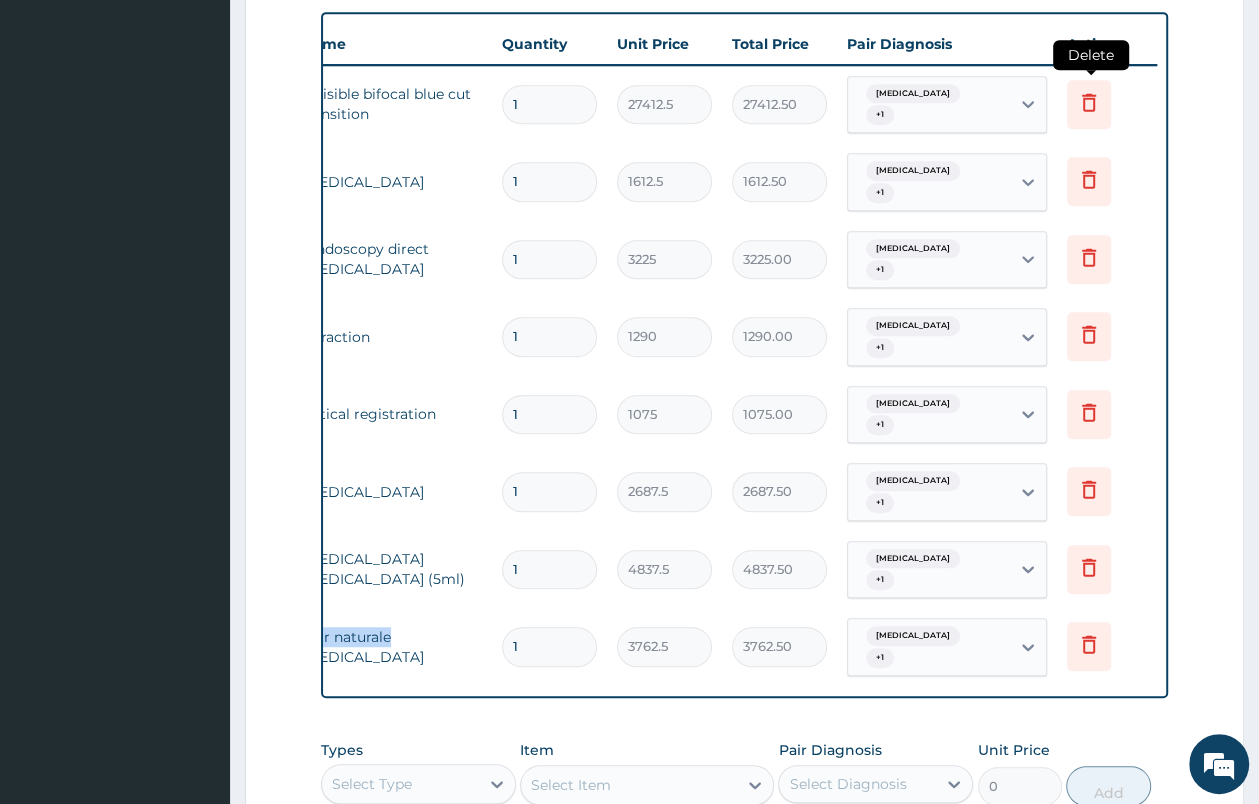 click 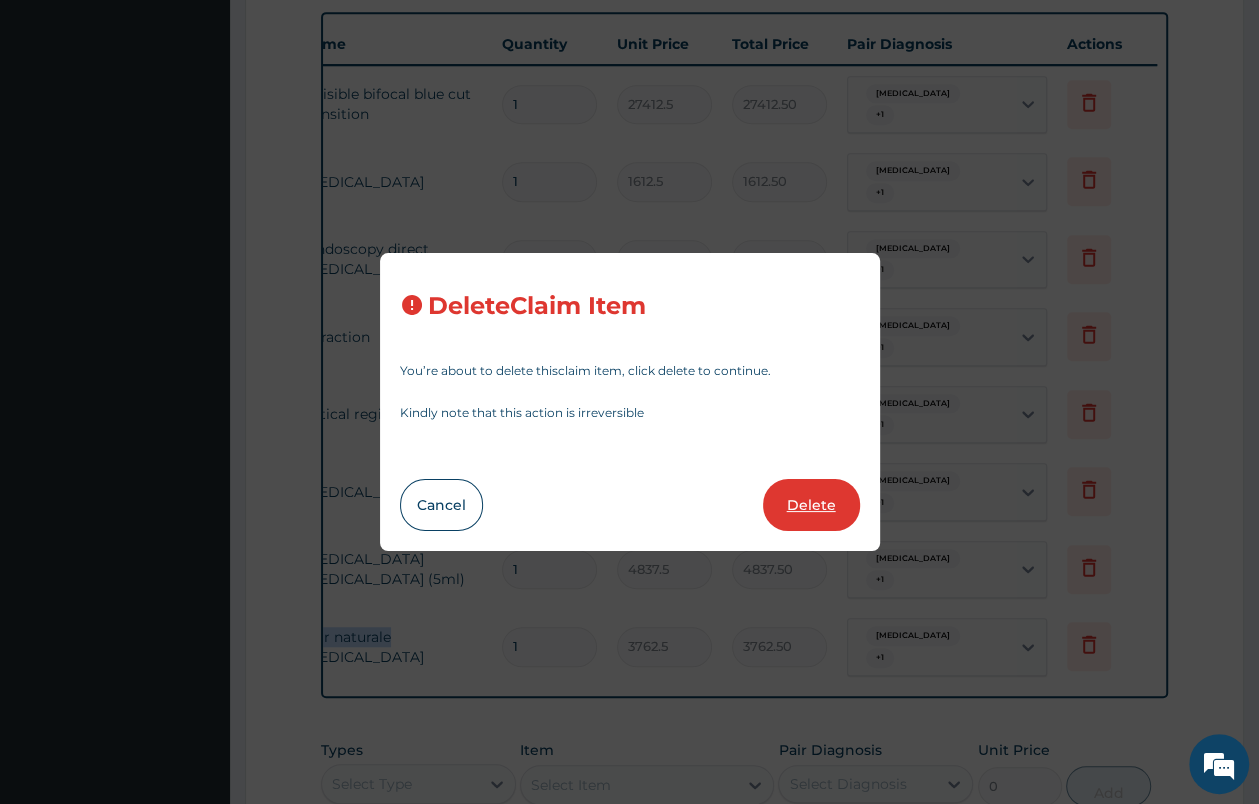 click on "Delete" at bounding box center [811, 505] 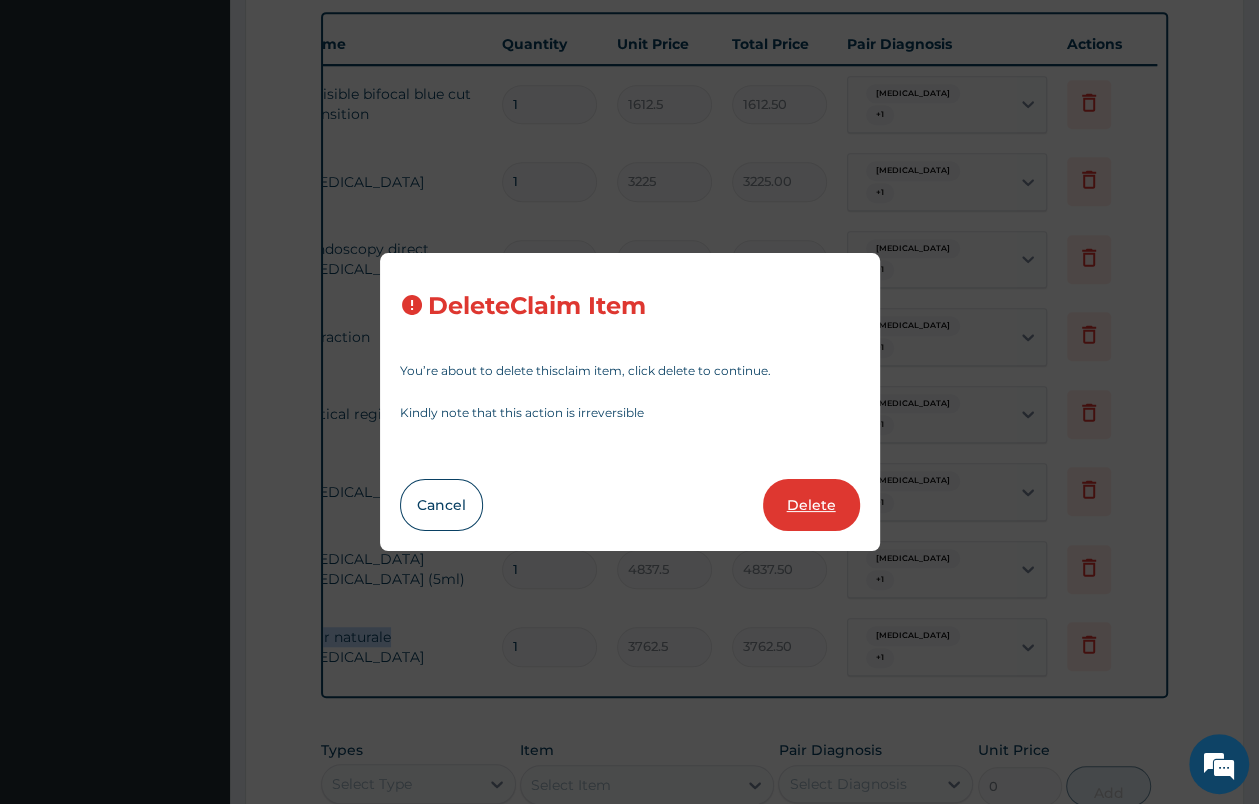 type on "1075" 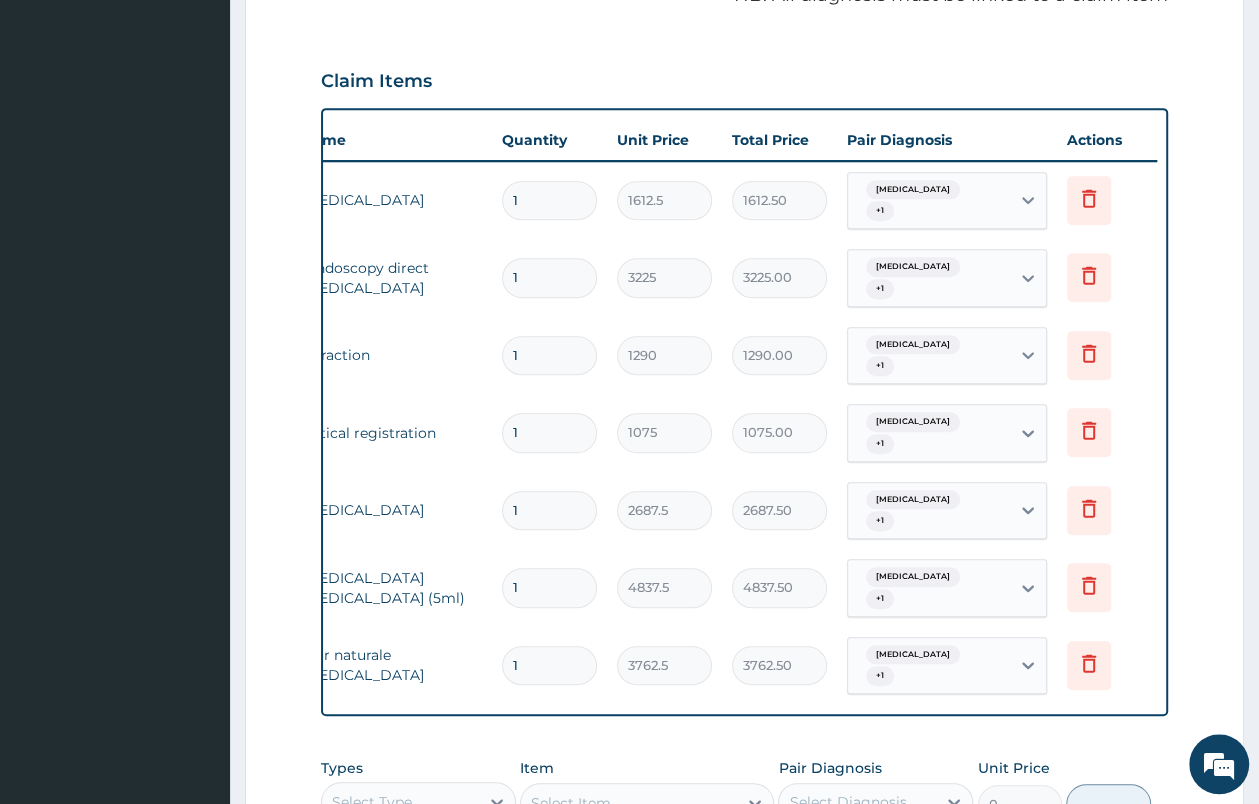scroll, scrollTop: 627, scrollLeft: 0, axis: vertical 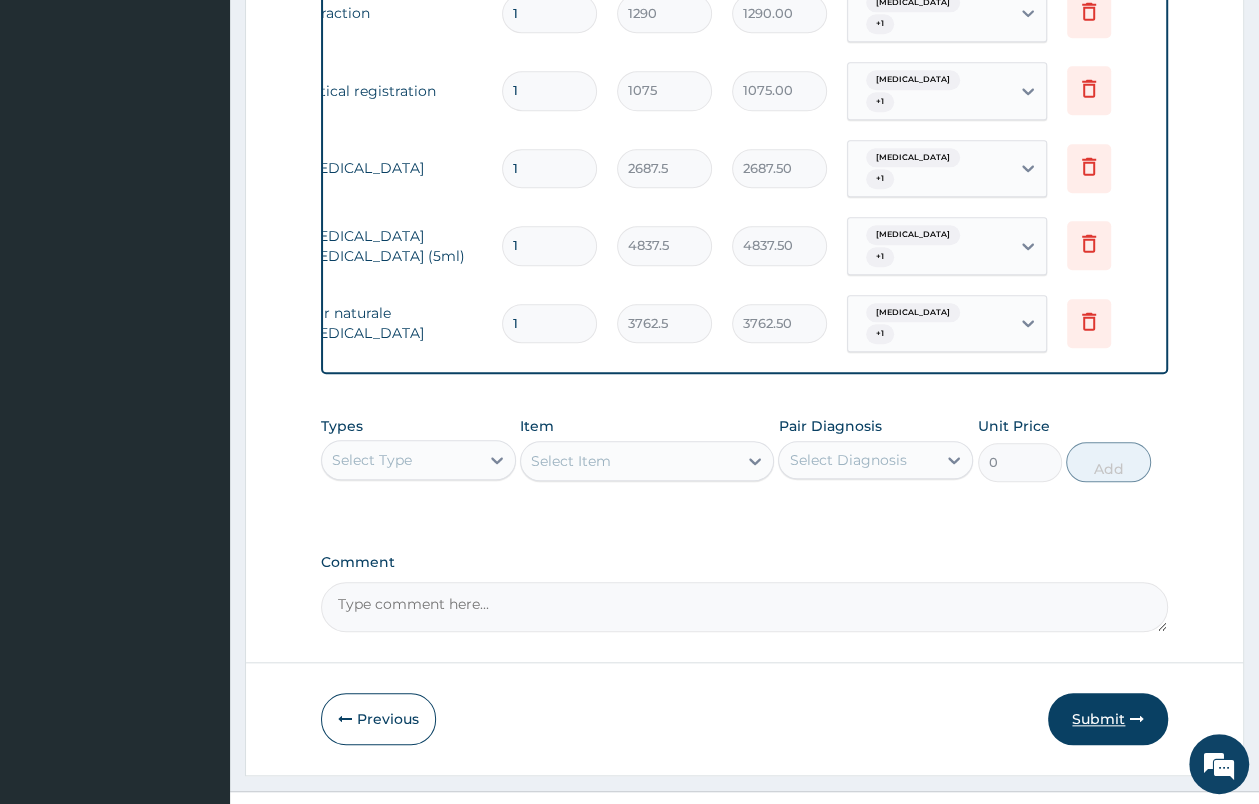 click on "Submit" at bounding box center [1108, 719] 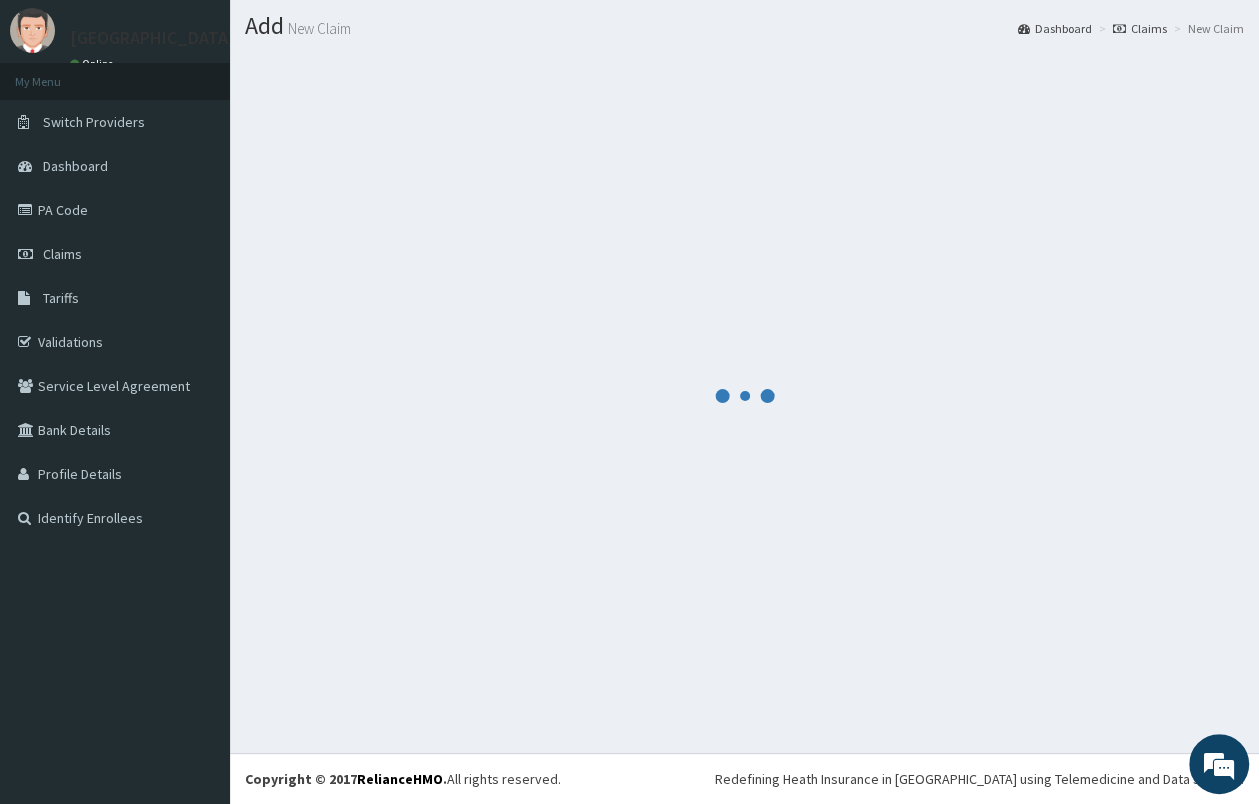 scroll, scrollTop: 52, scrollLeft: 0, axis: vertical 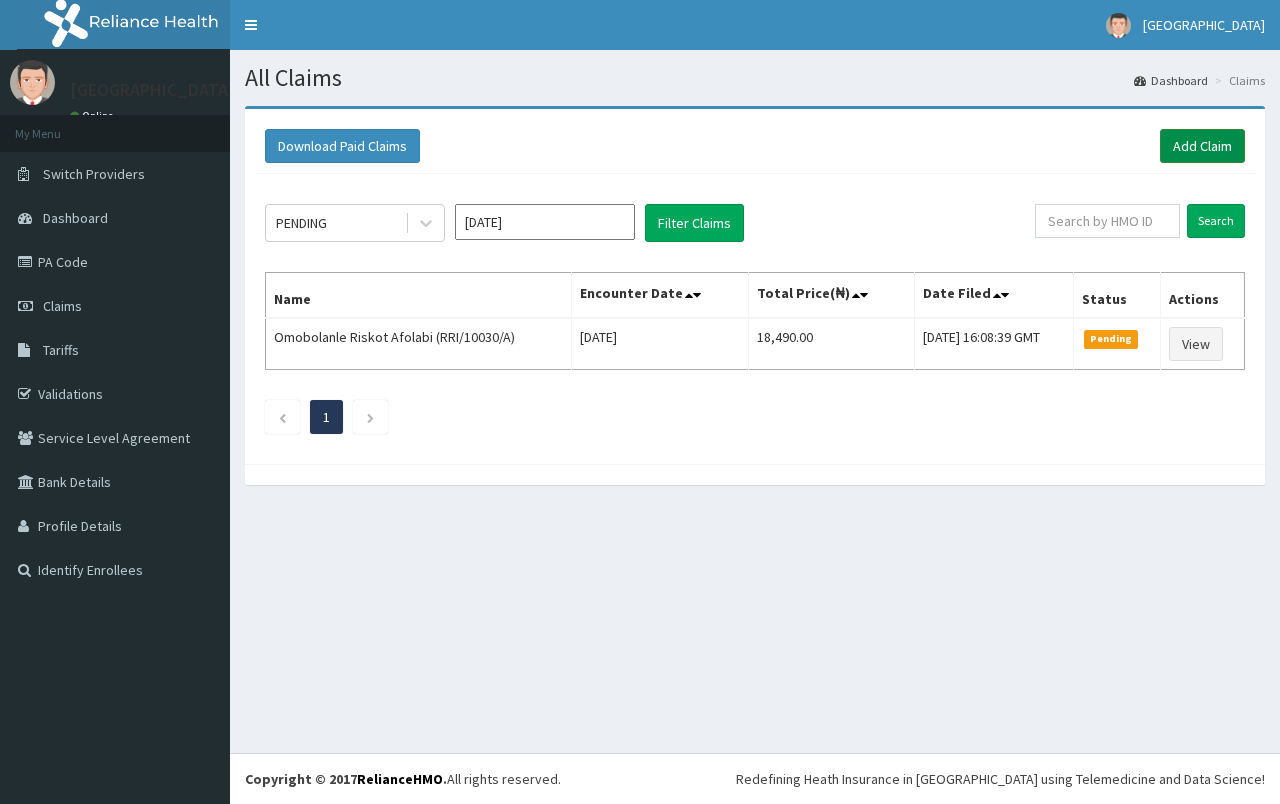 click on "Add Claim" at bounding box center (1202, 146) 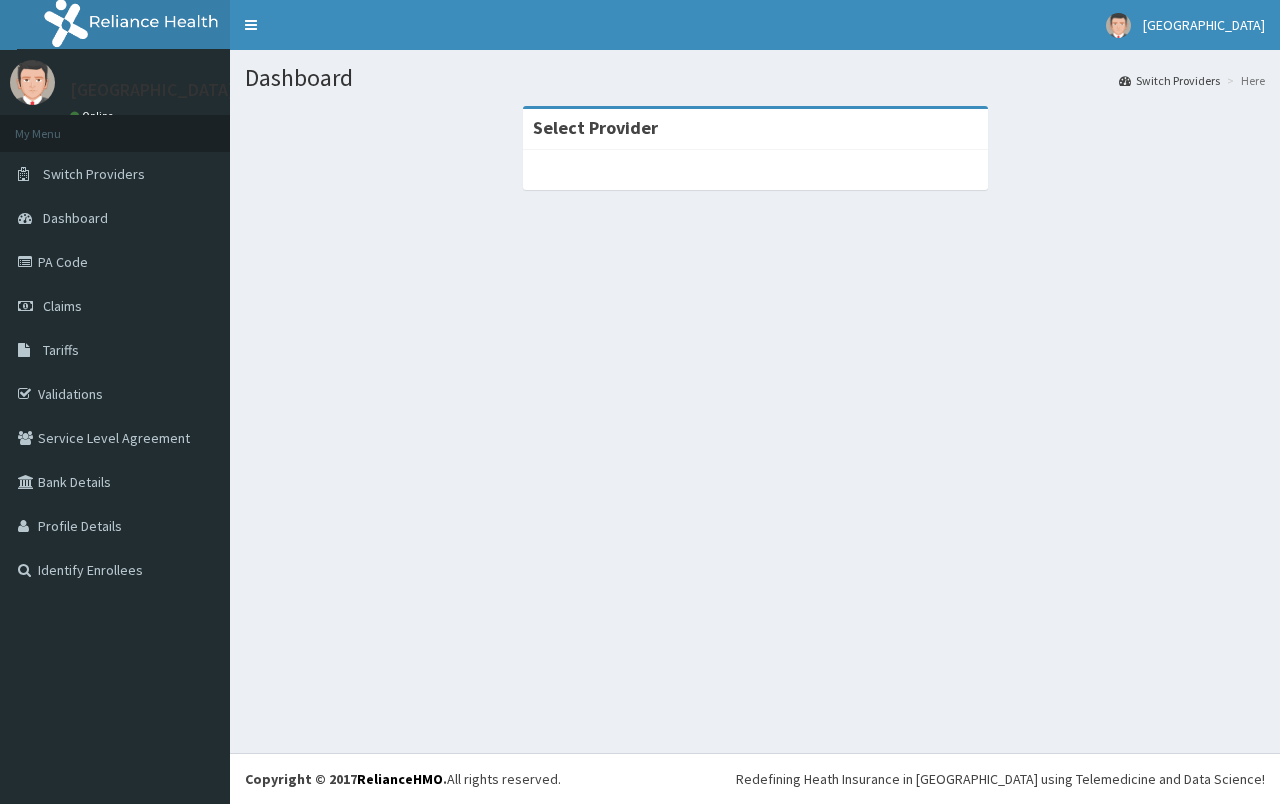 scroll, scrollTop: 0, scrollLeft: 0, axis: both 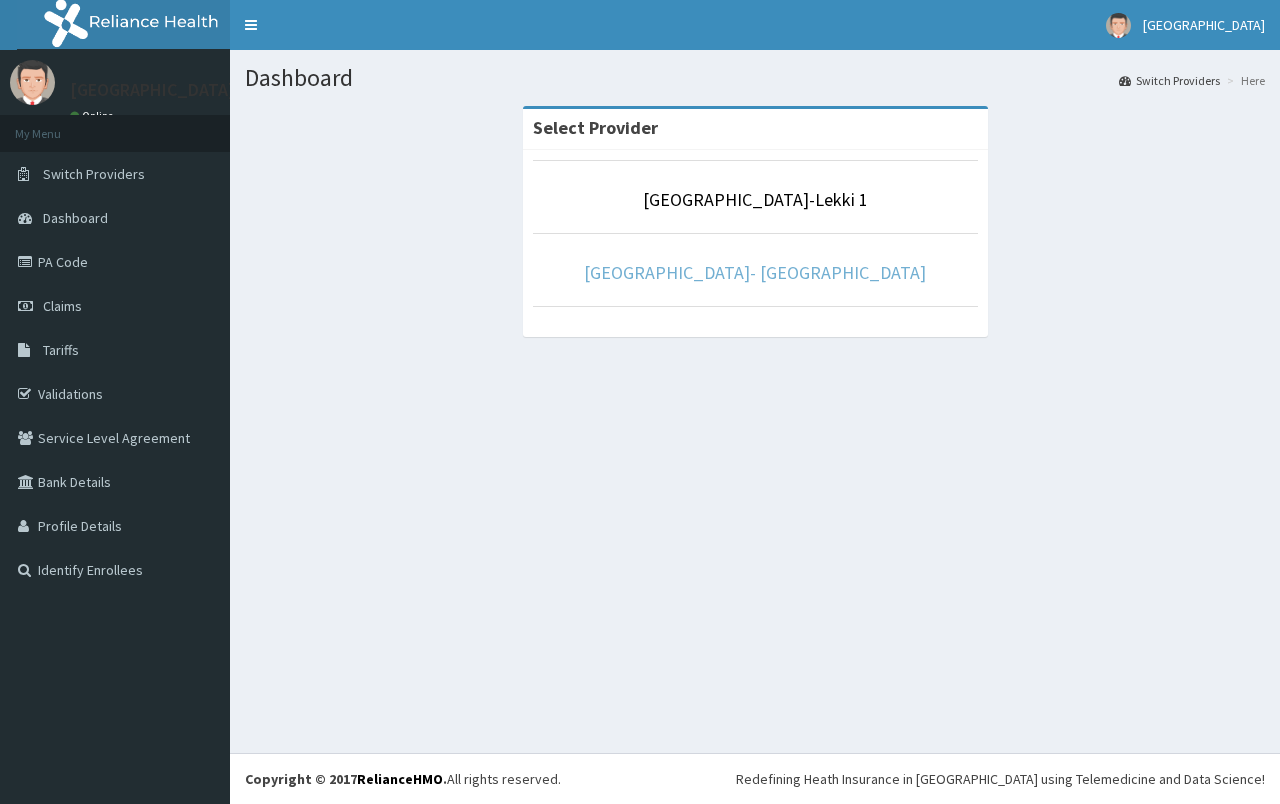 click on "[GEOGRAPHIC_DATA]- [GEOGRAPHIC_DATA]" at bounding box center [755, 272] 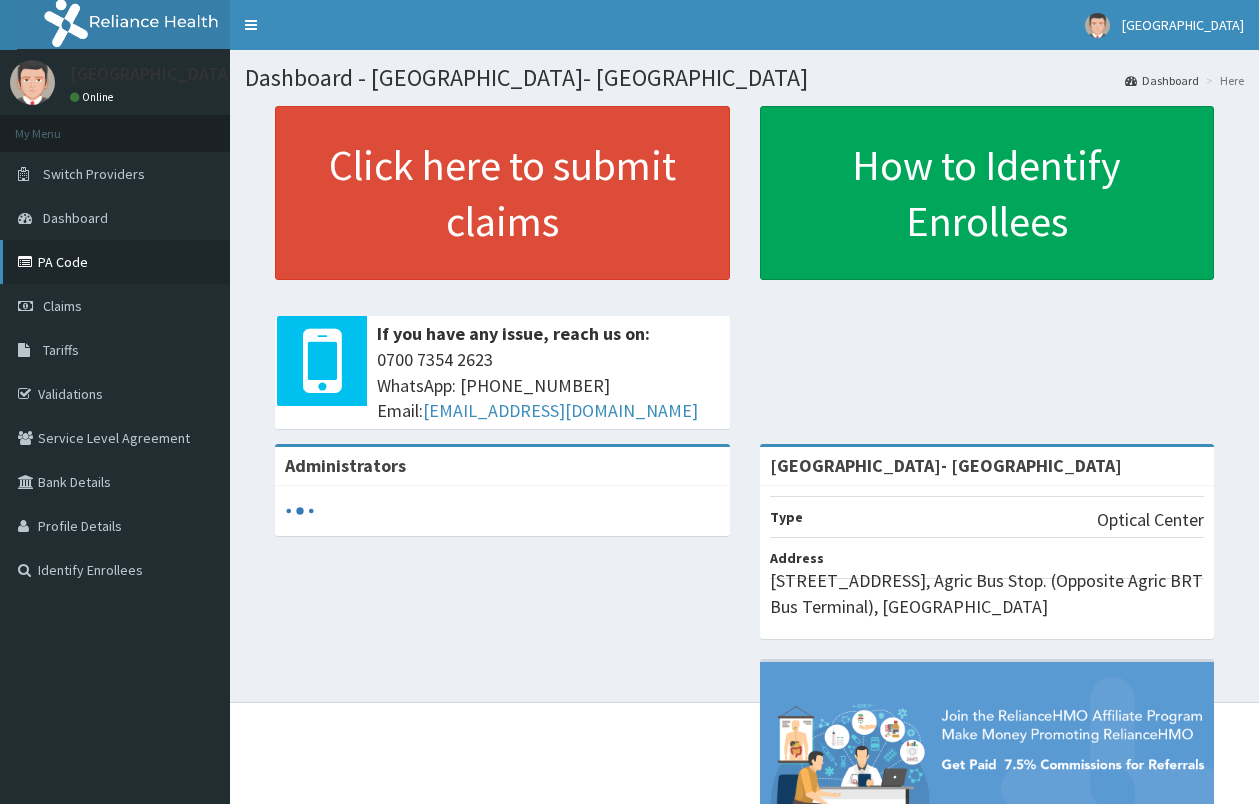scroll, scrollTop: 0, scrollLeft: 0, axis: both 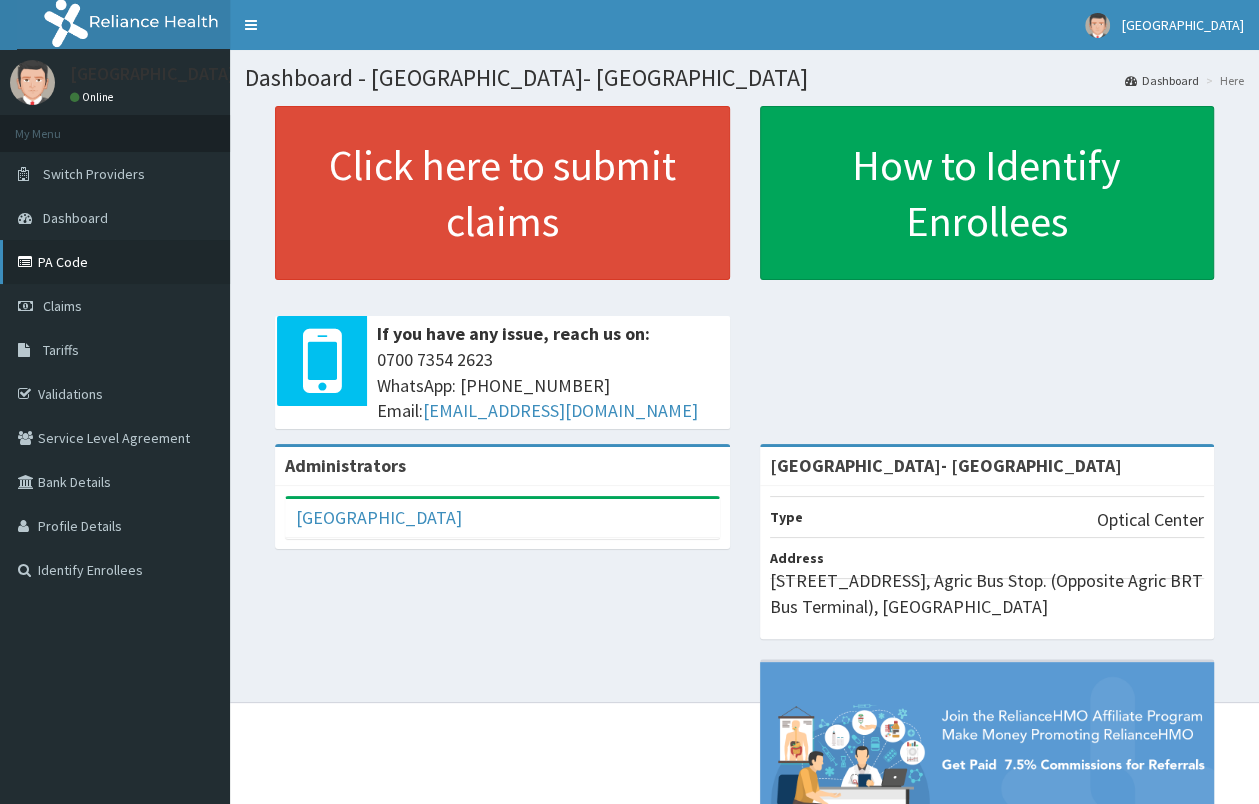 click on "PA Code" at bounding box center (115, 262) 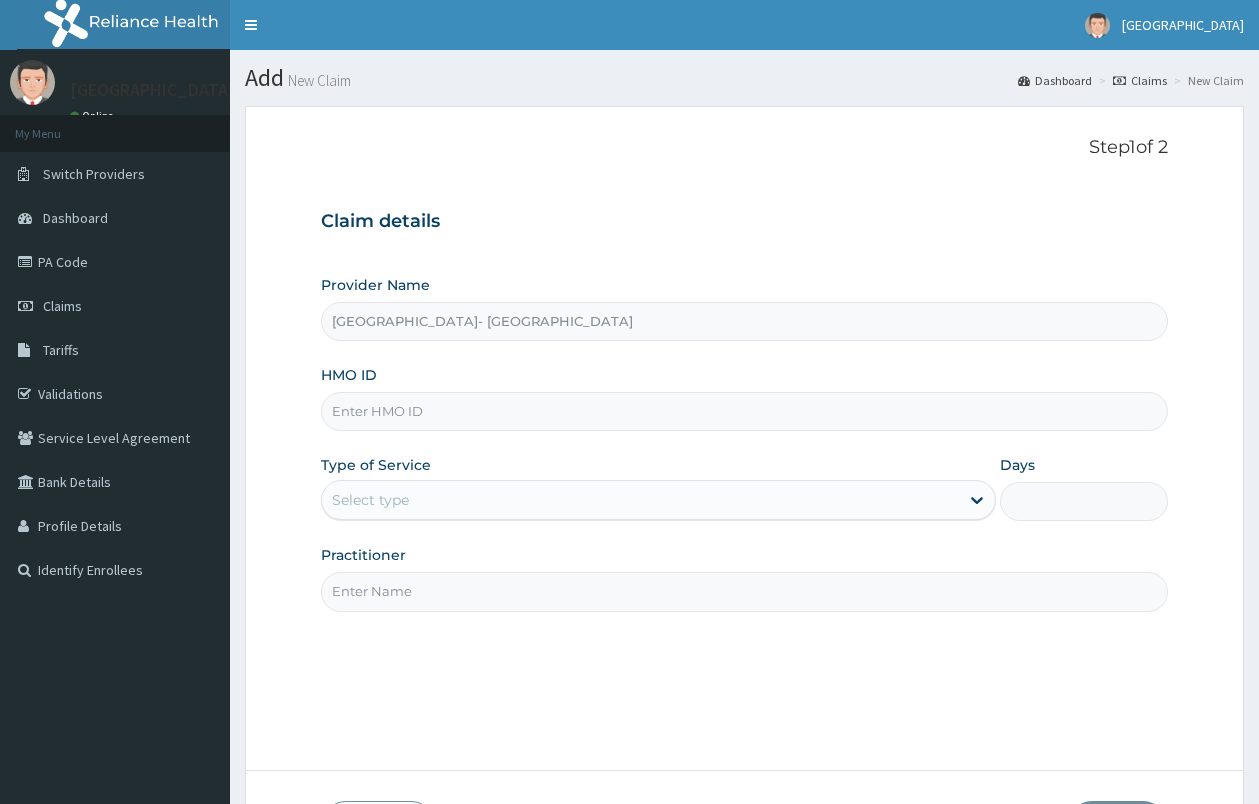 scroll, scrollTop: 0, scrollLeft: 0, axis: both 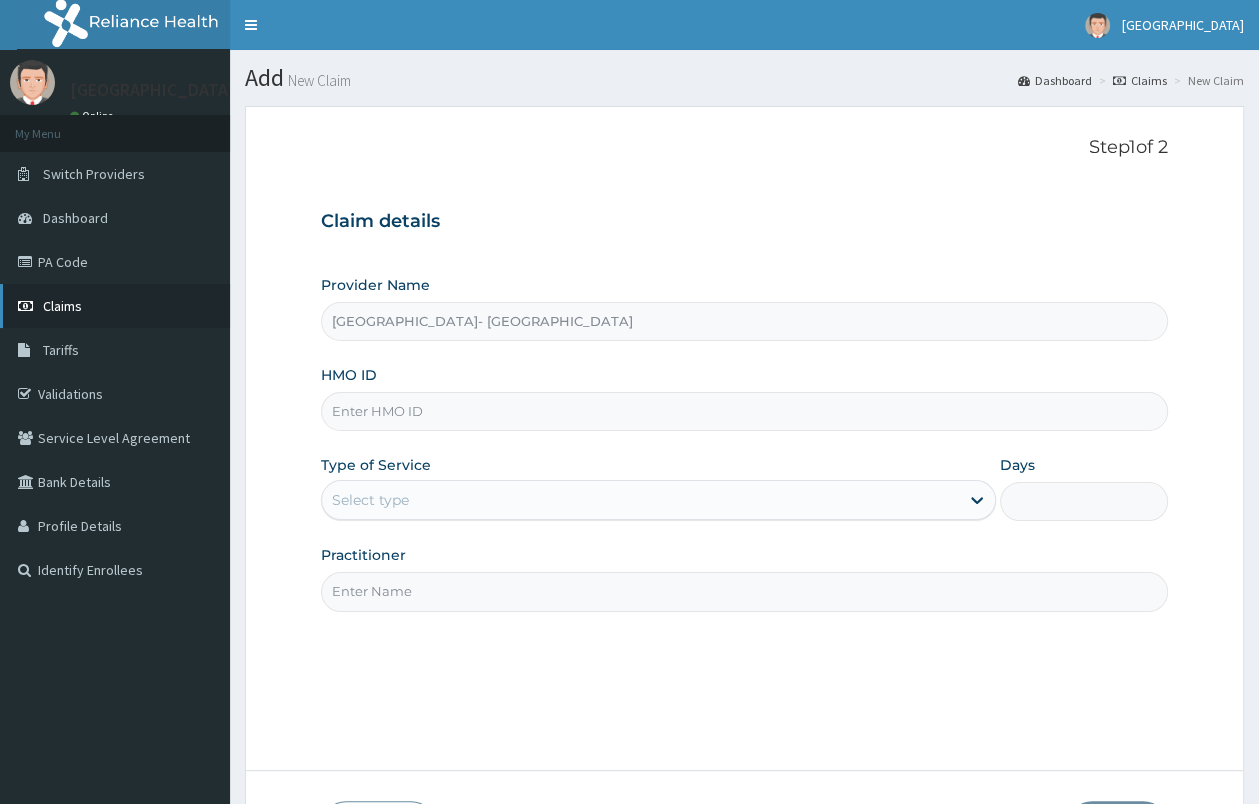 click on "Claims" at bounding box center [115, 306] 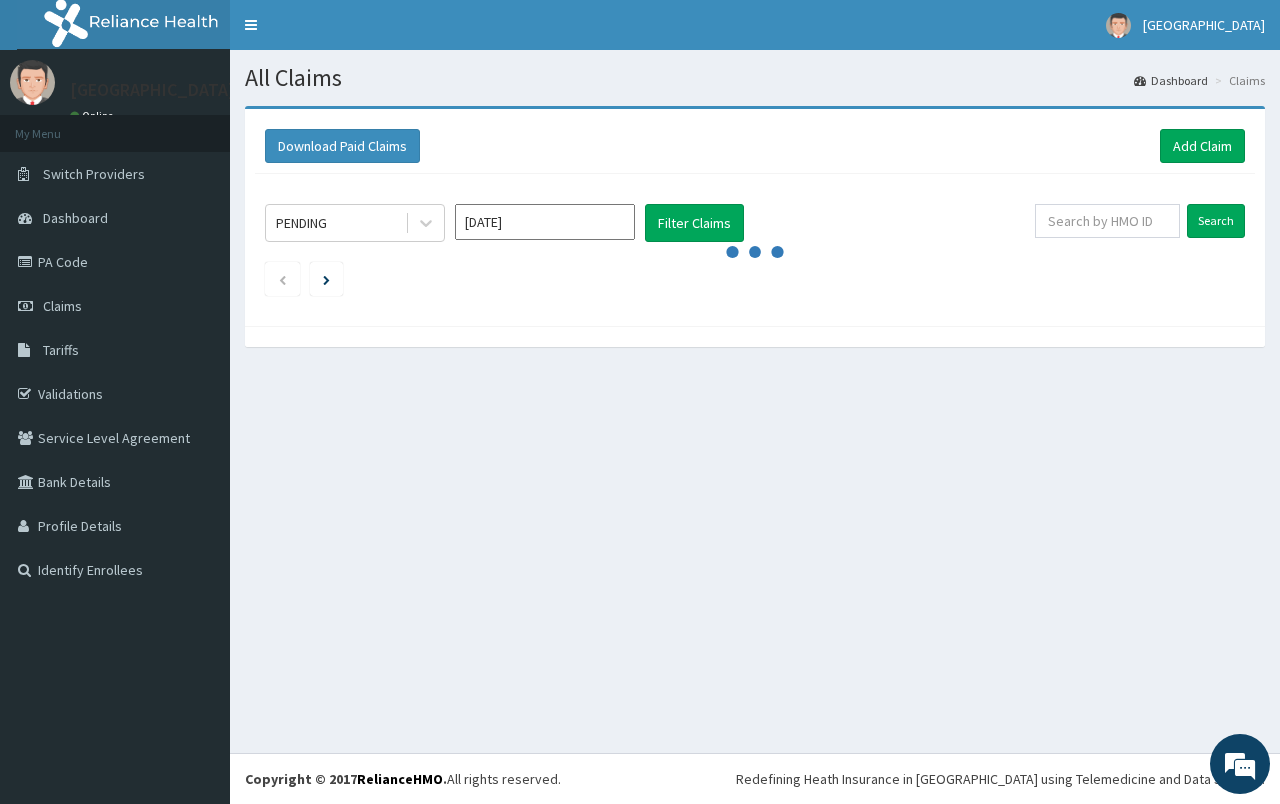 scroll, scrollTop: 0, scrollLeft: 0, axis: both 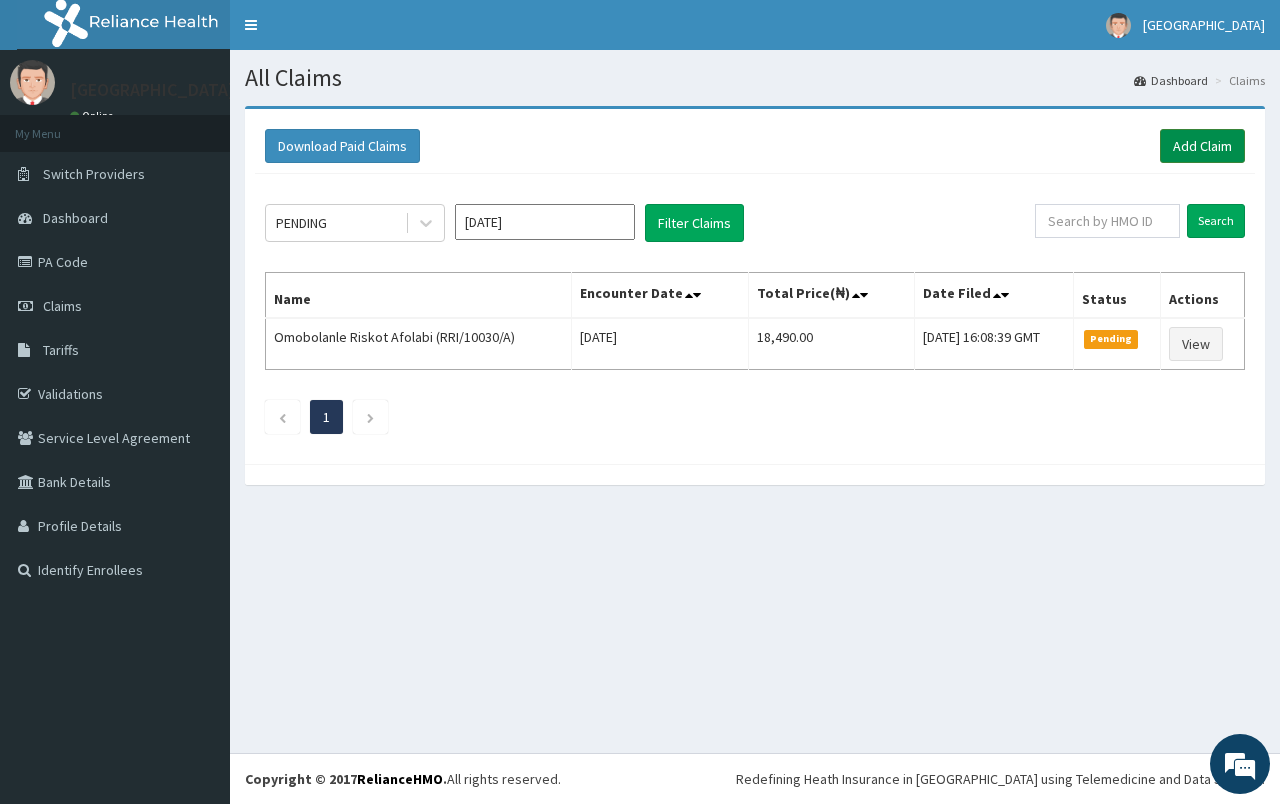 click on "Add Claim" at bounding box center (1202, 146) 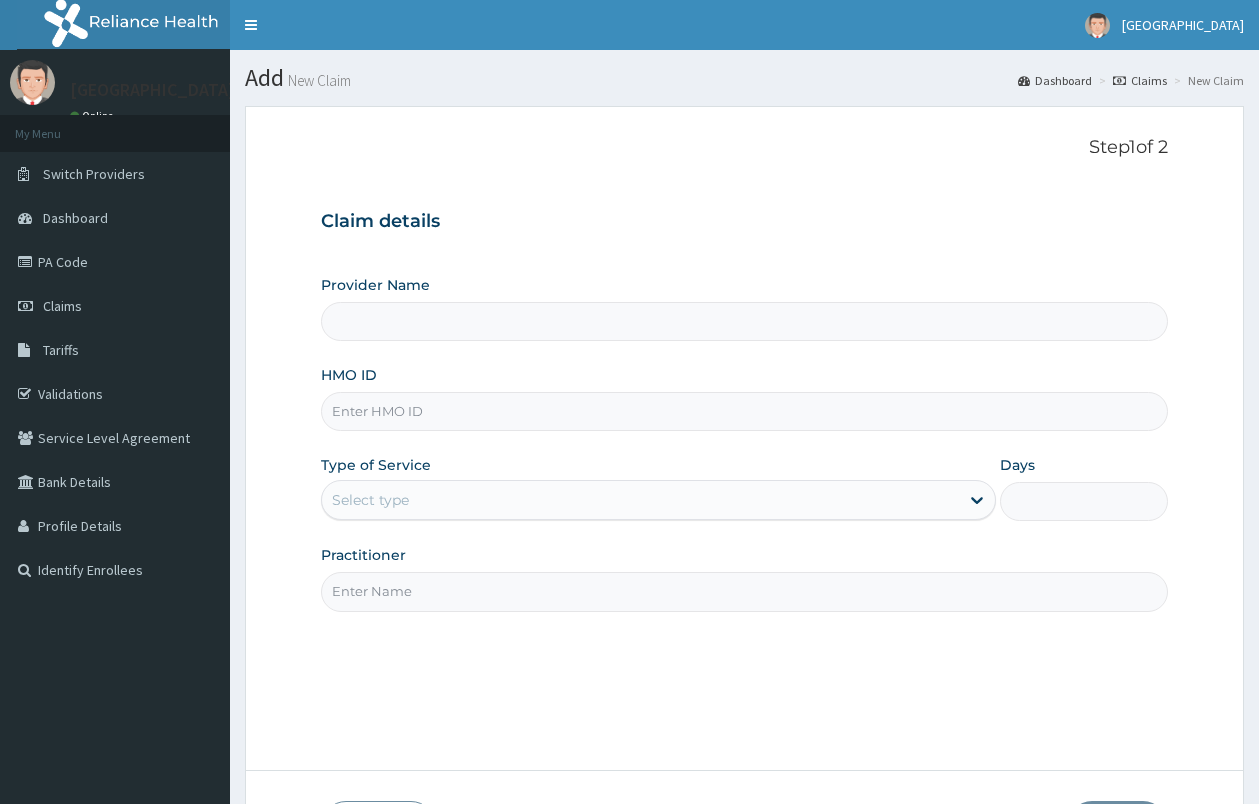 click on "HMO ID" at bounding box center (744, 411) 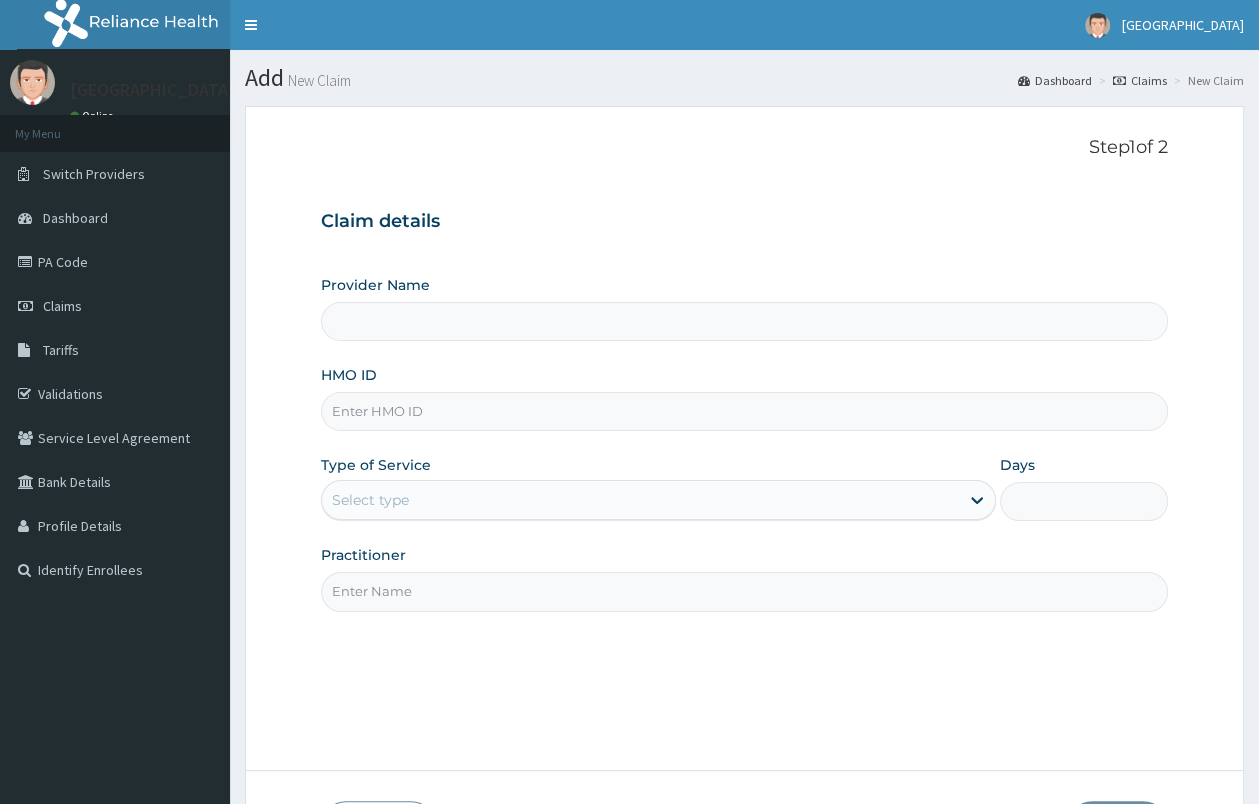 type on "[GEOGRAPHIC_DATA]- [GEOGRAPHIC_DATA]" 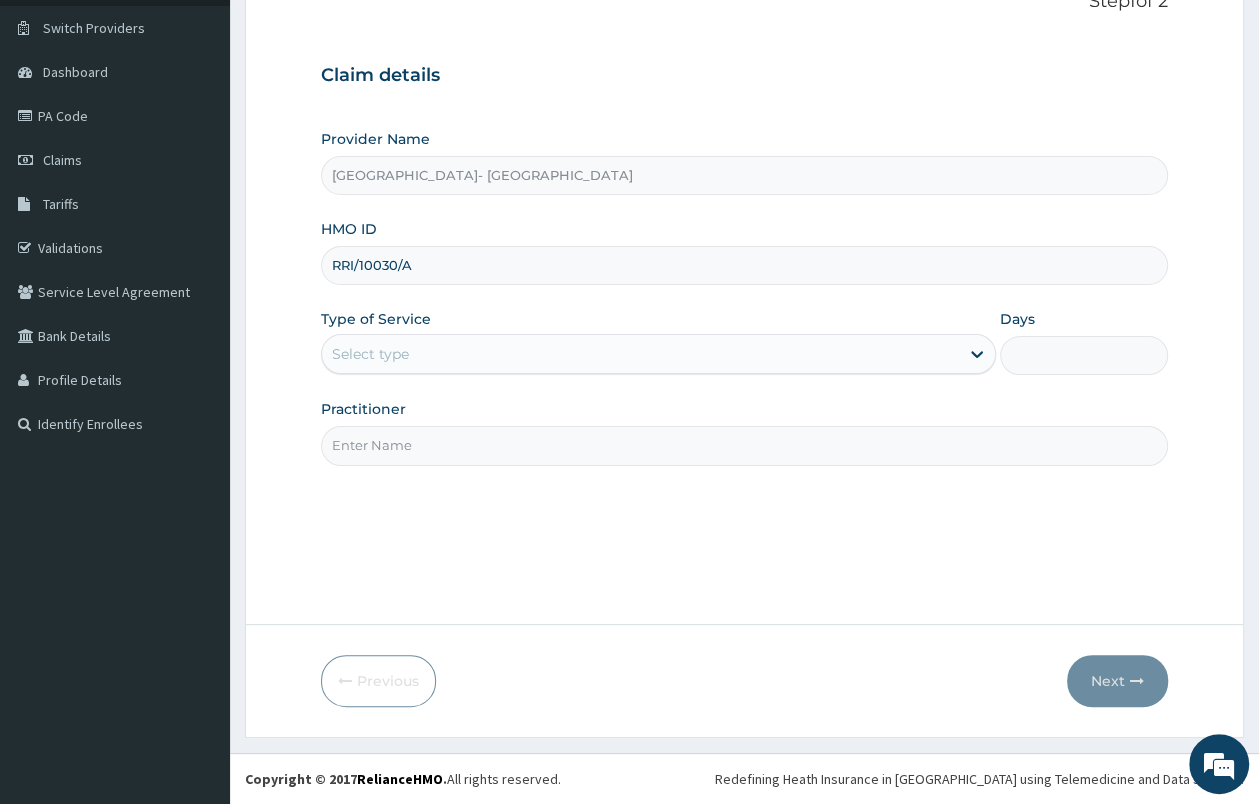 type on "RRI/10030/A" 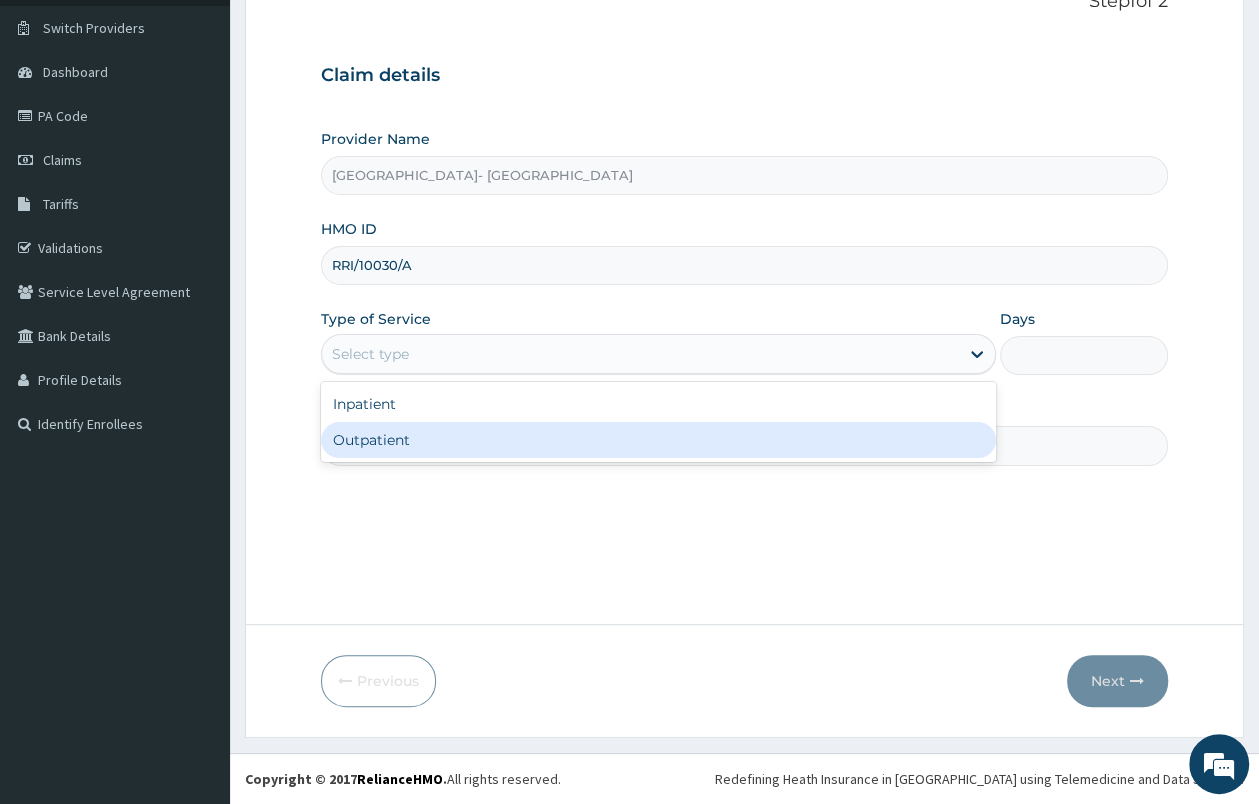 click on "Outpatient" at bounding box center (658, 440) 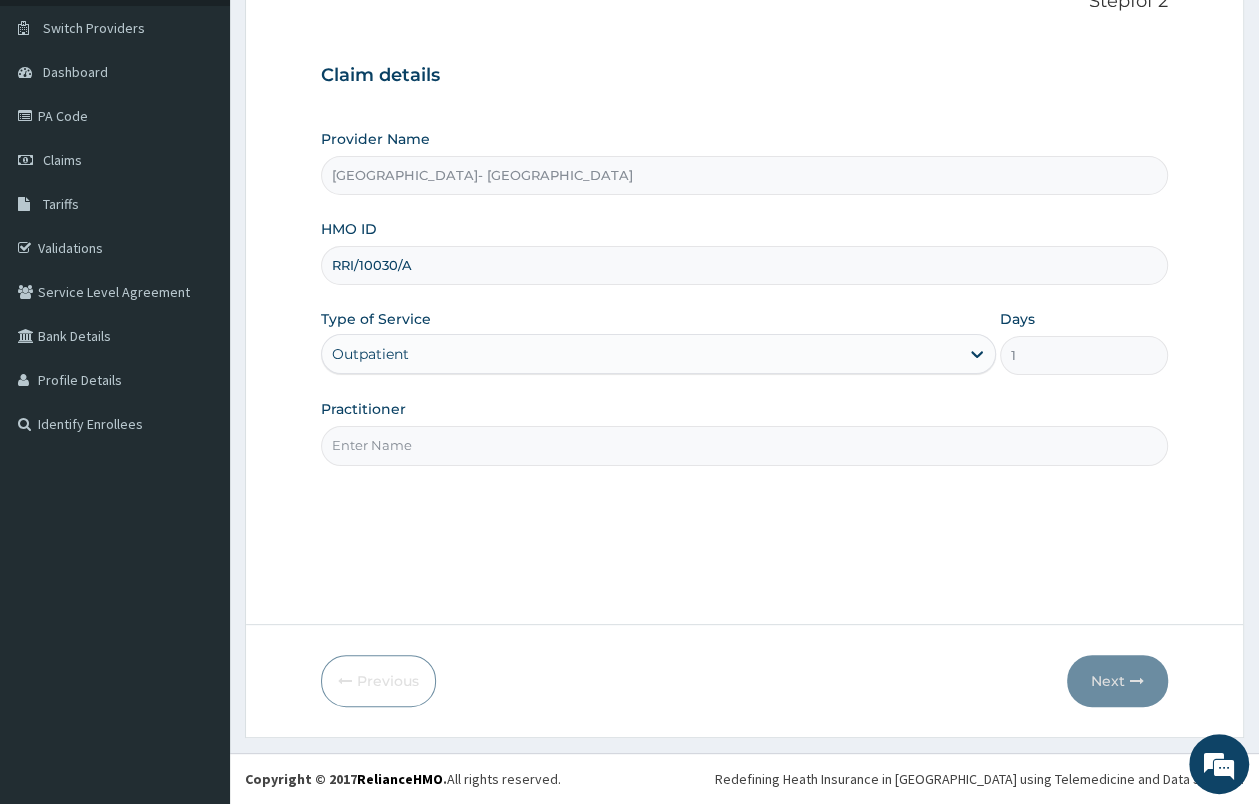 click on "Practitioner" at bounding box center [744, 445] 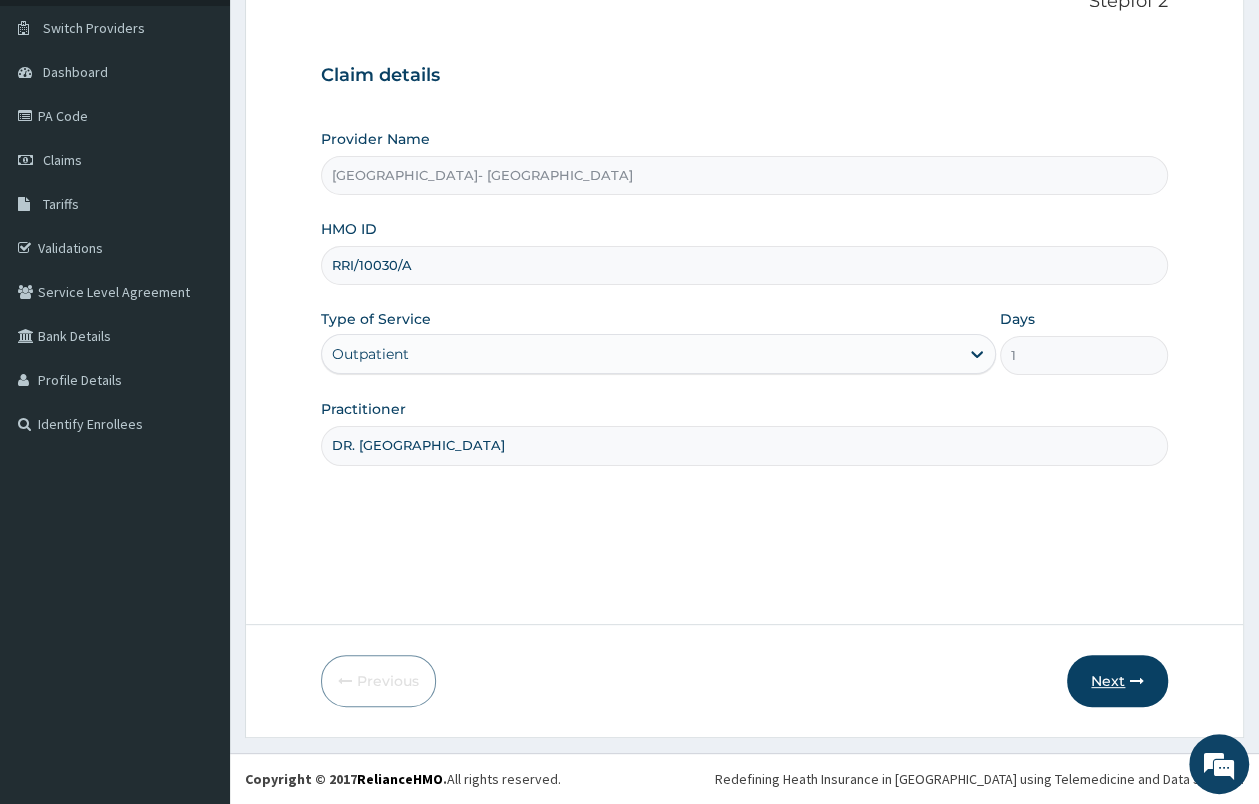type on "DR. UWA" 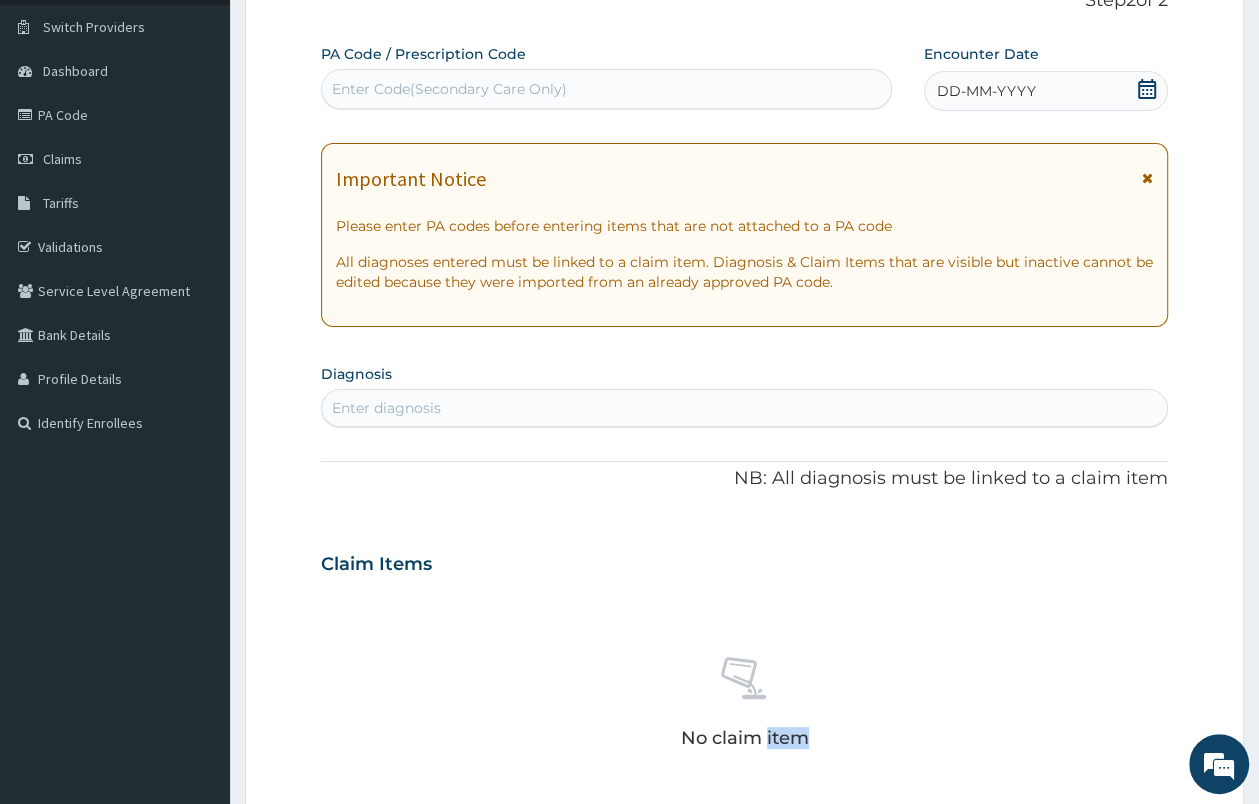 scroll, scrollTop: 0, scrollLeft: 0, axis: both 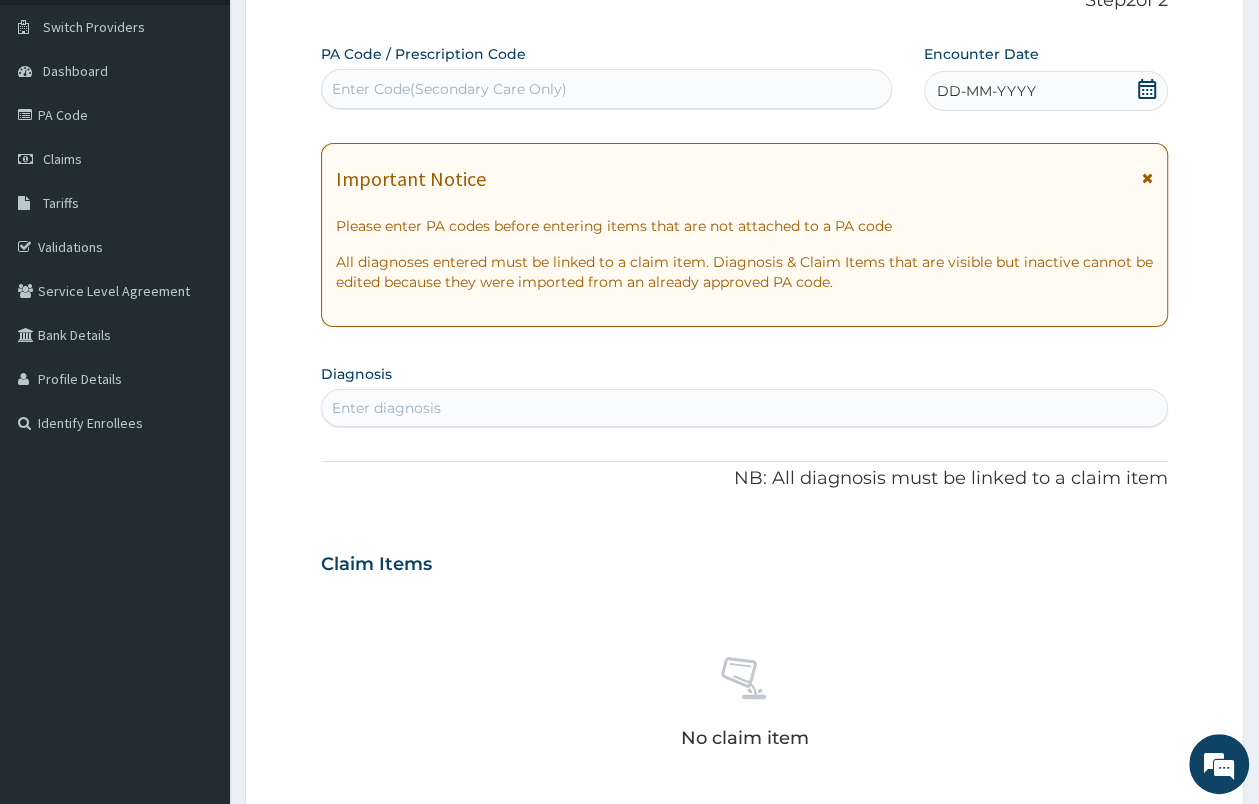 click on "Enter Code(Secondary Care Only)" at bounding box center [449, 89] 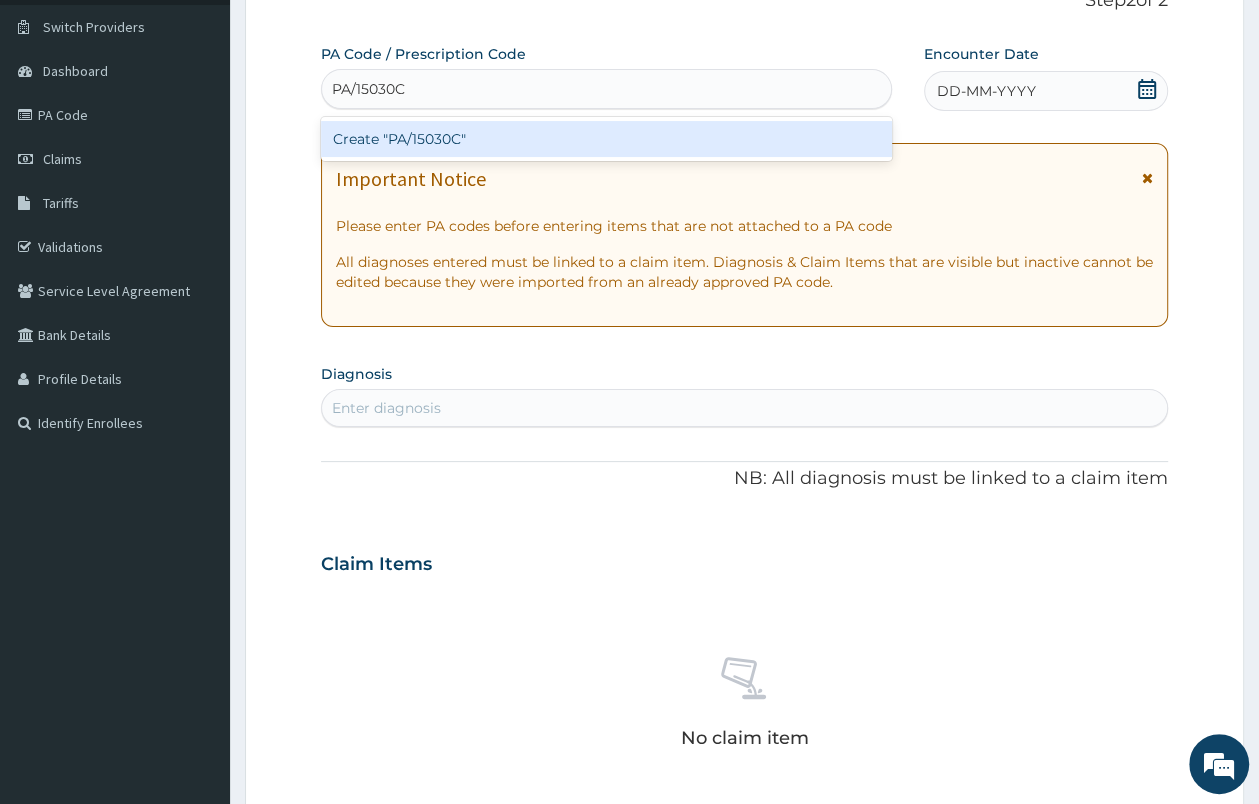 click on "Create "PA/15030C"" at bounding box center [606, 139] 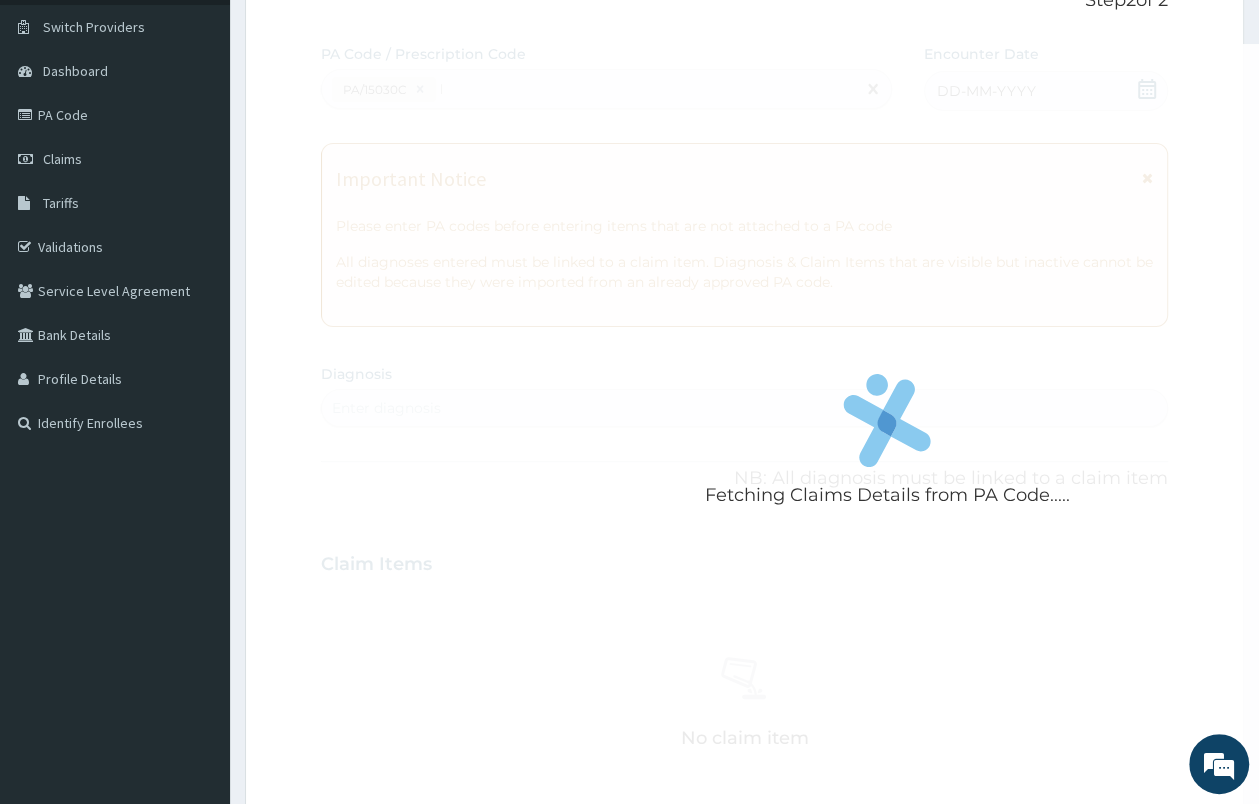 type 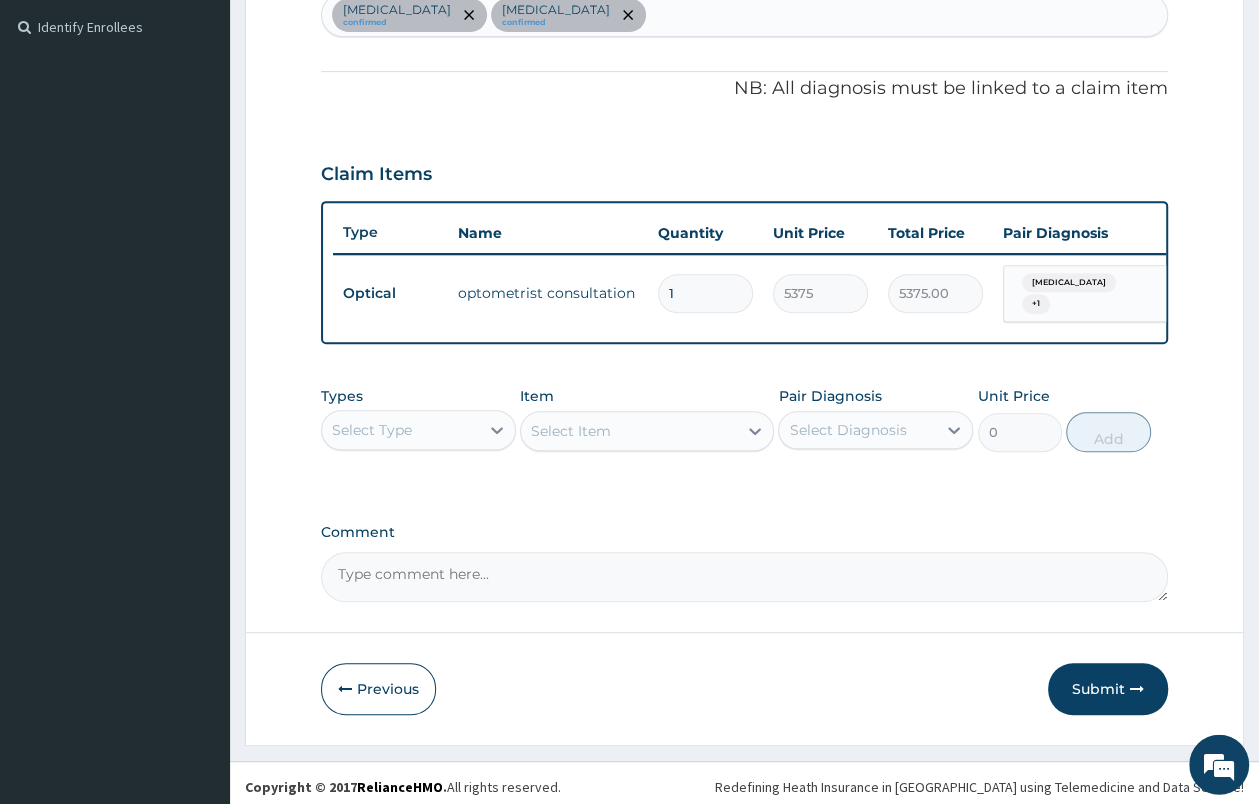 scroll, scrollTop: 563, scrollLeft: 0, axis: vertical 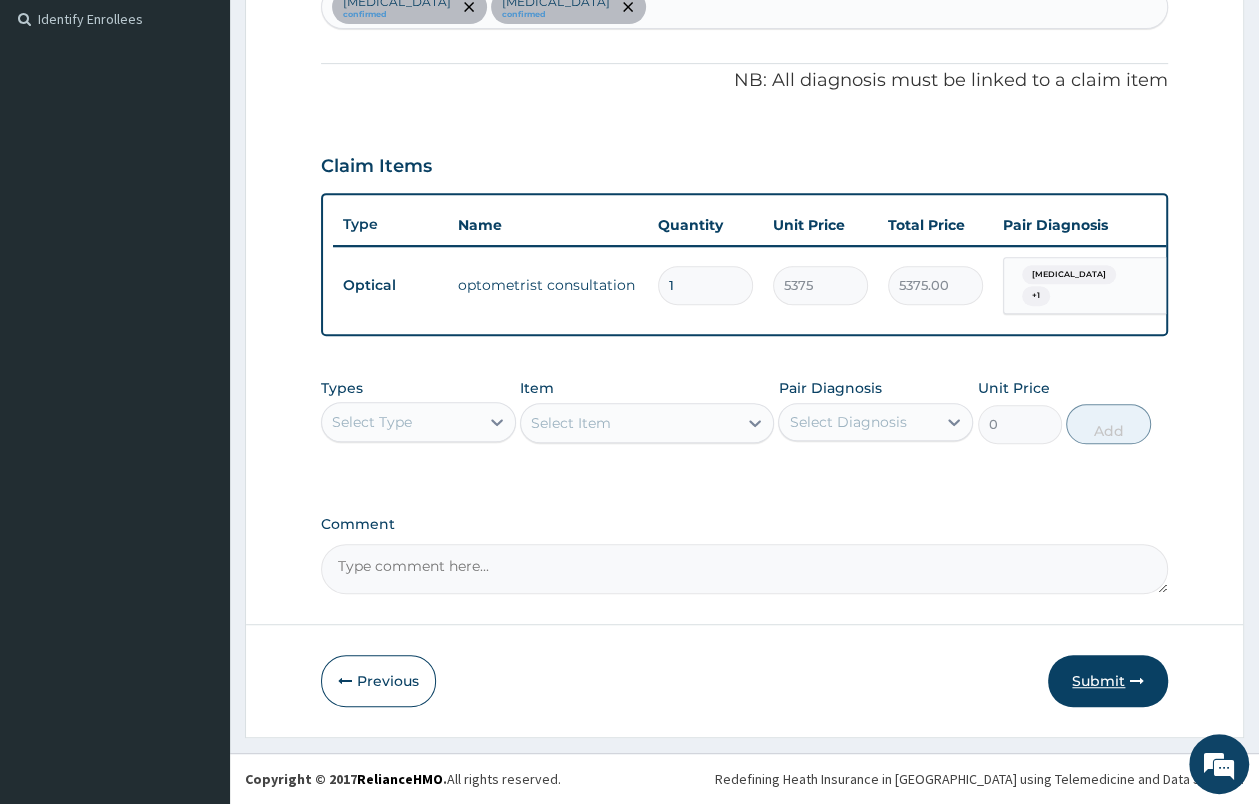 click on "Submit" at bounding box center [1108, 681] 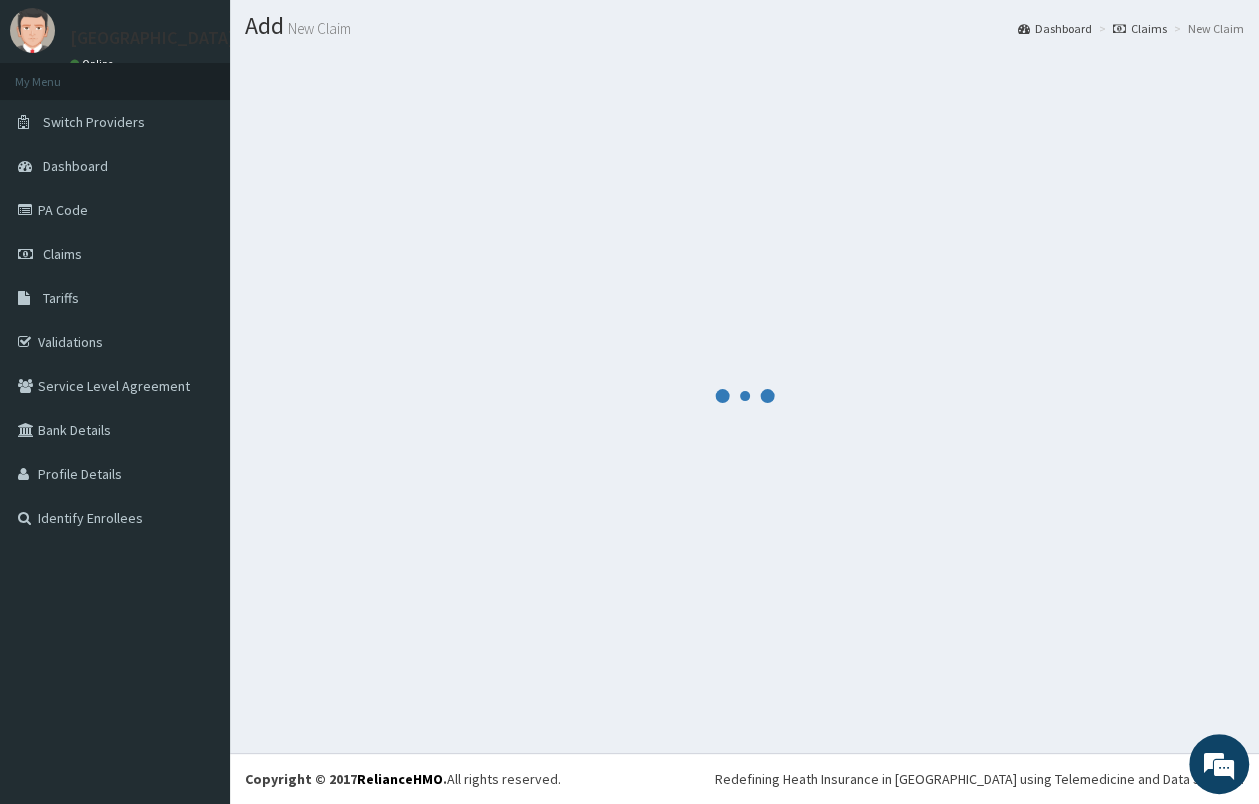 scroll, scrollTop: 52, scrollLeft: 0, axis: vertical 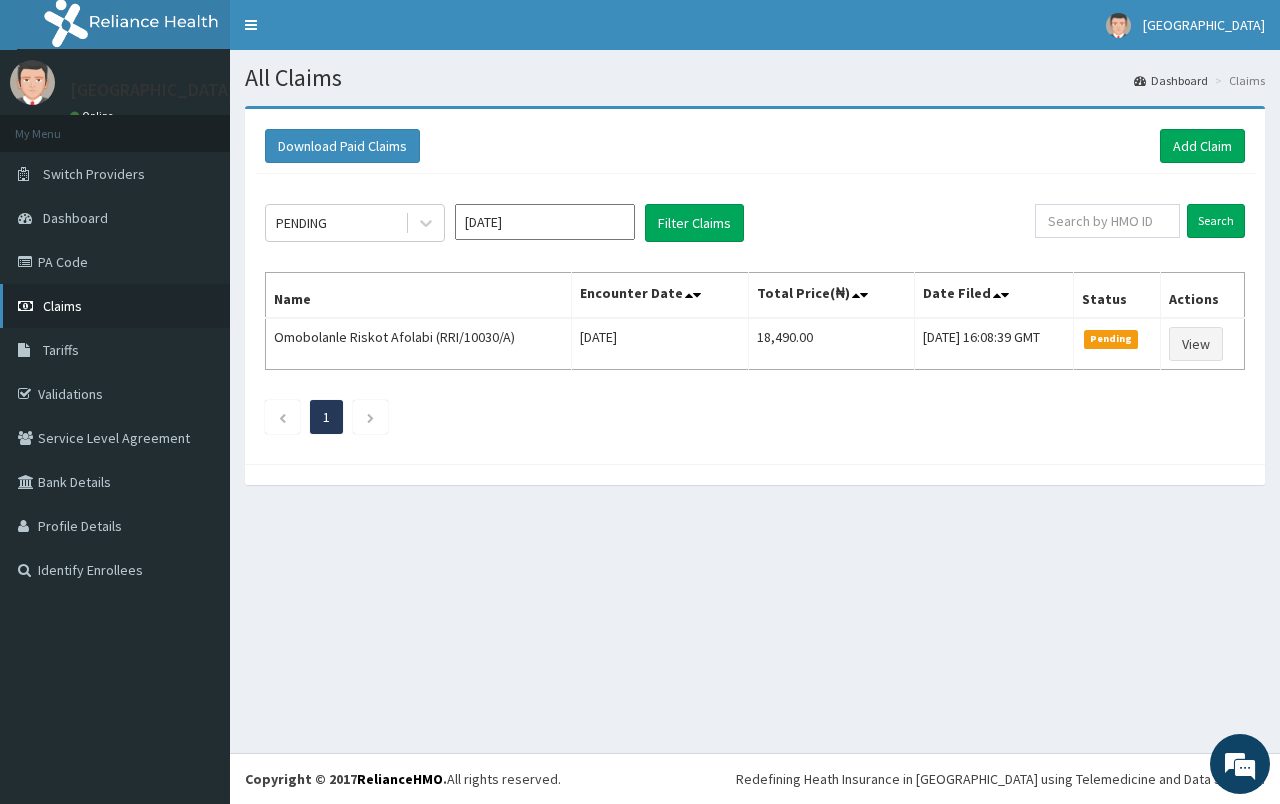 click on "Claims" at bounding box center [115, 306] 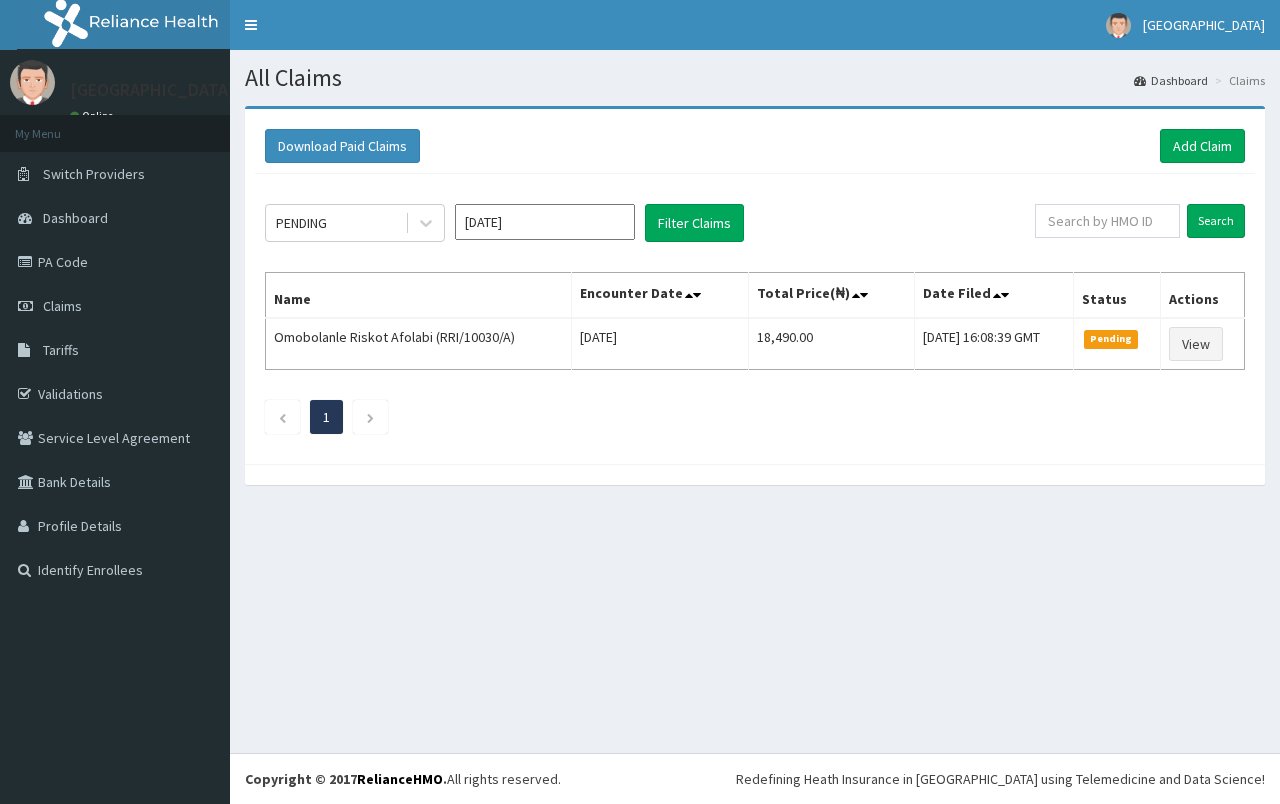 scroll, scrollTop: 0, scrollLeft: 0, axis: both 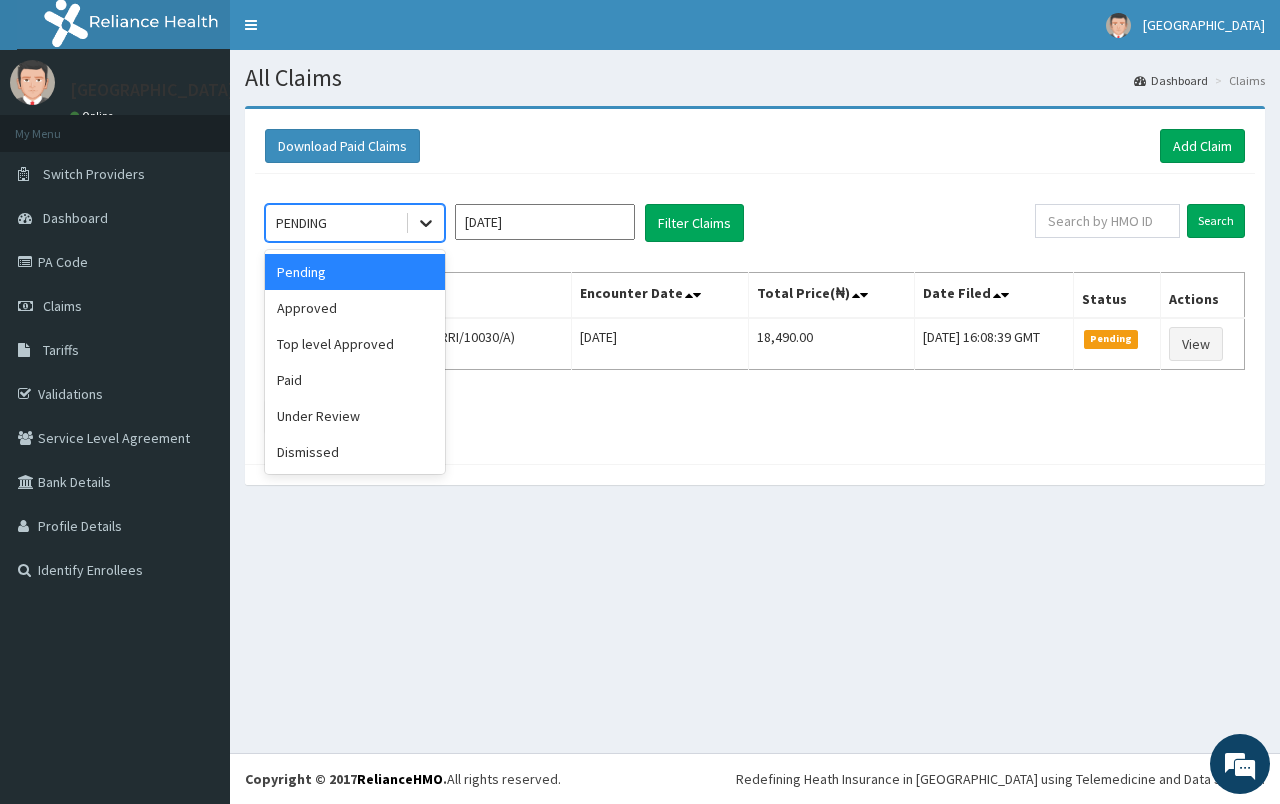 click 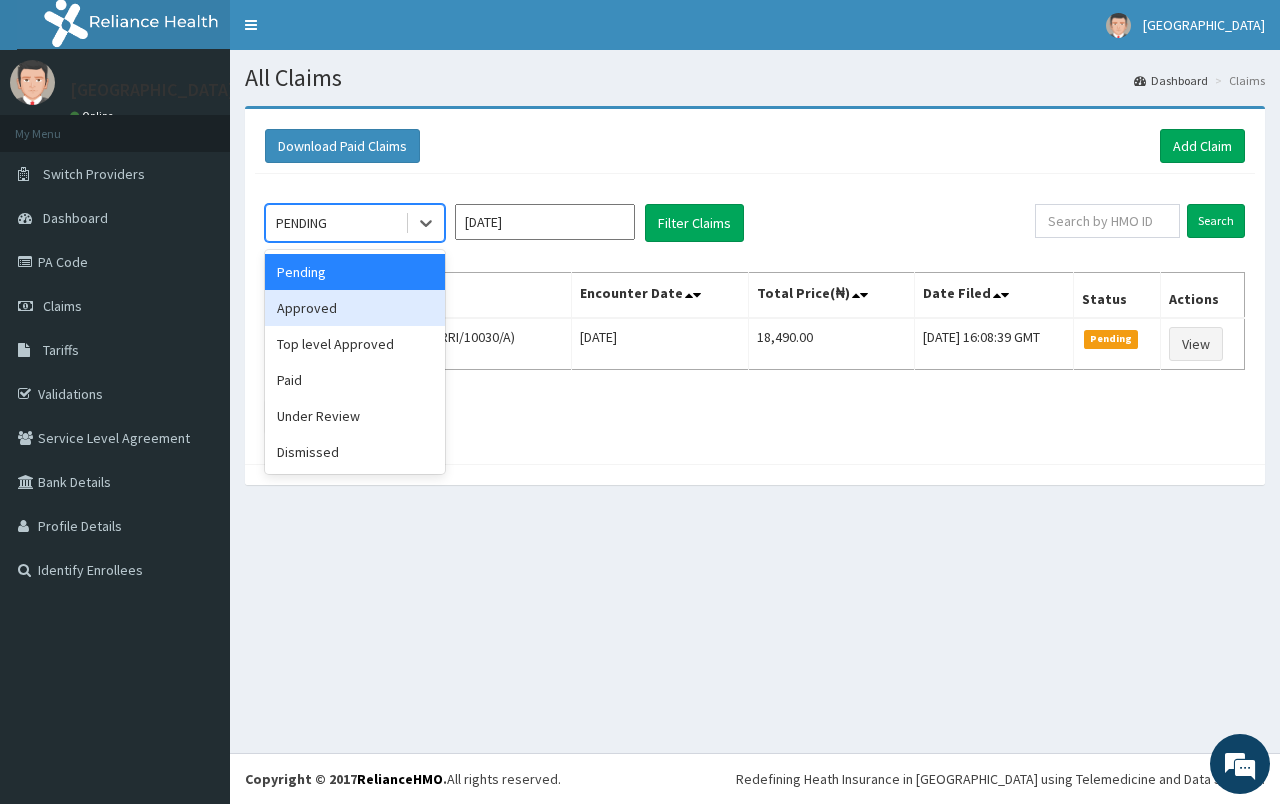 click on "Approved" at bounding box center (355, 308) 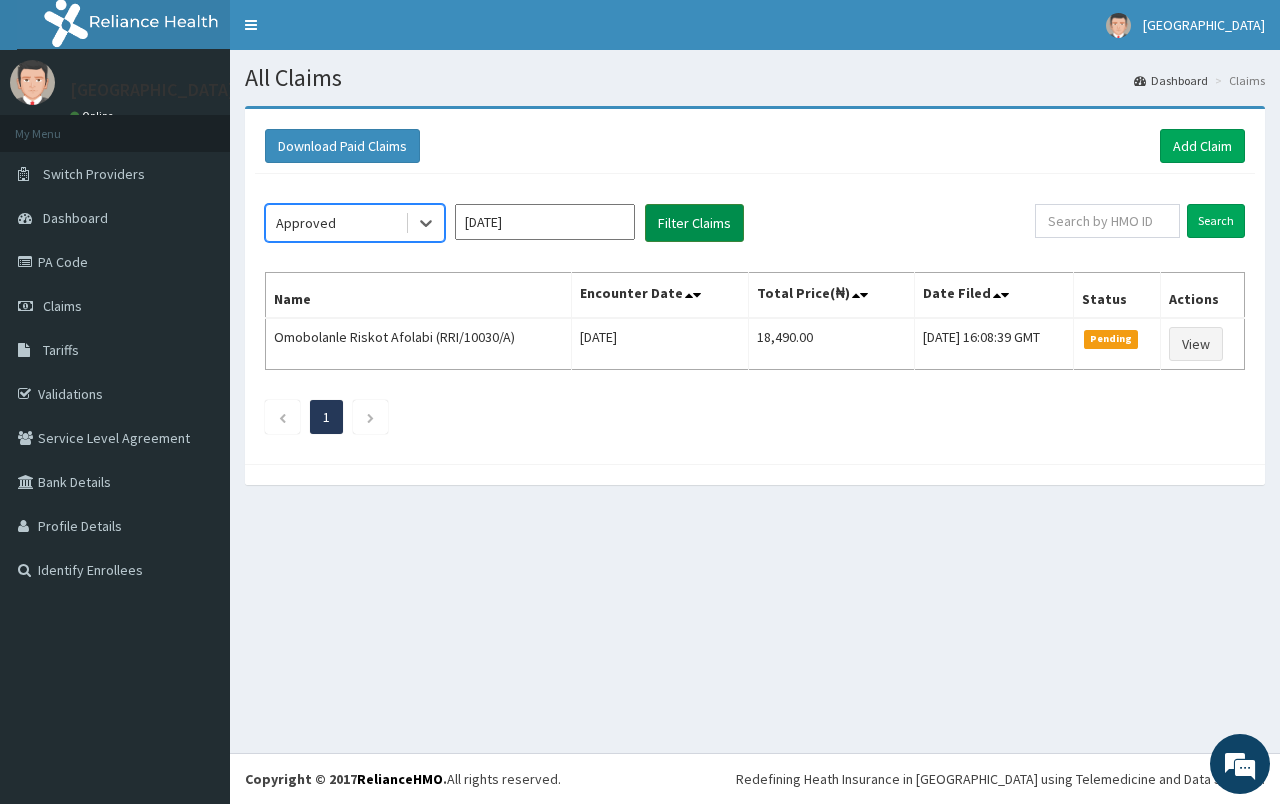 click on "Filter Claims" at bounding box center [694, 223] 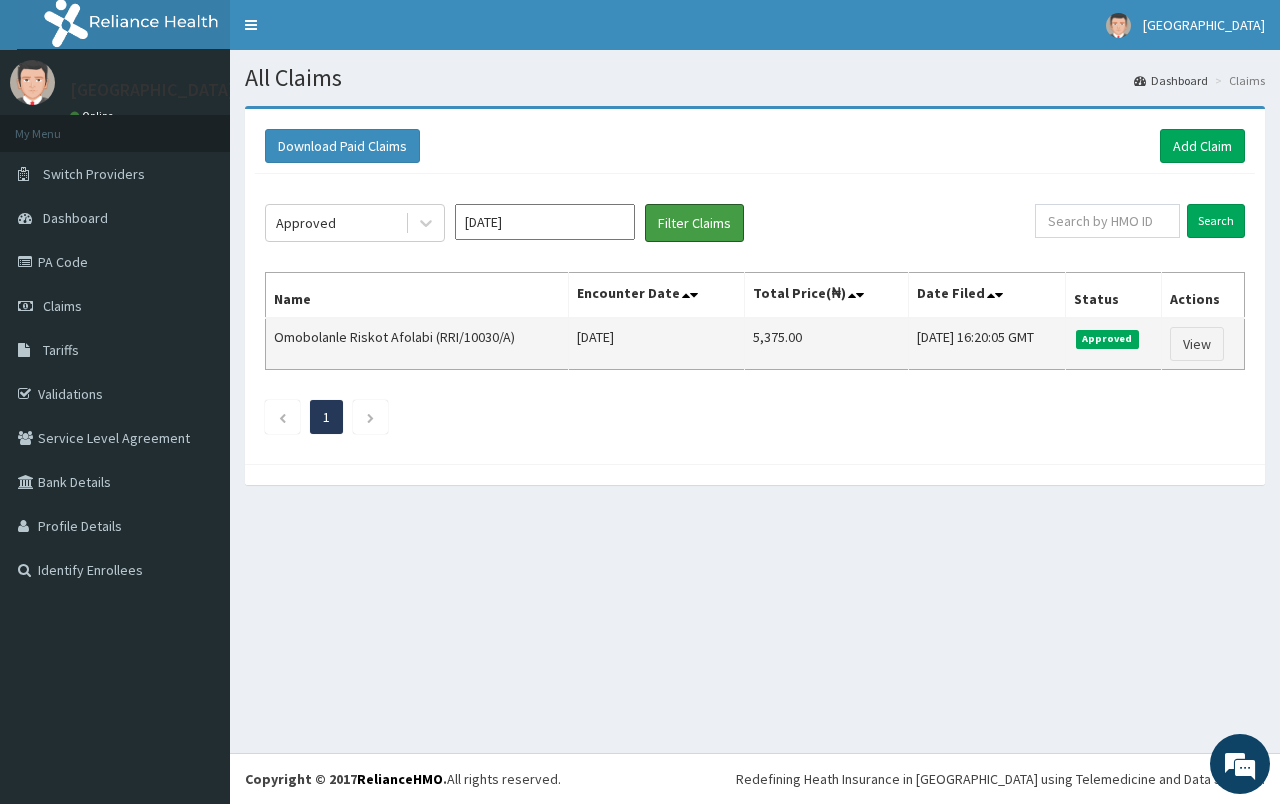 scroll, scrollTop: 0, scrollLeft: 0, axis: both 